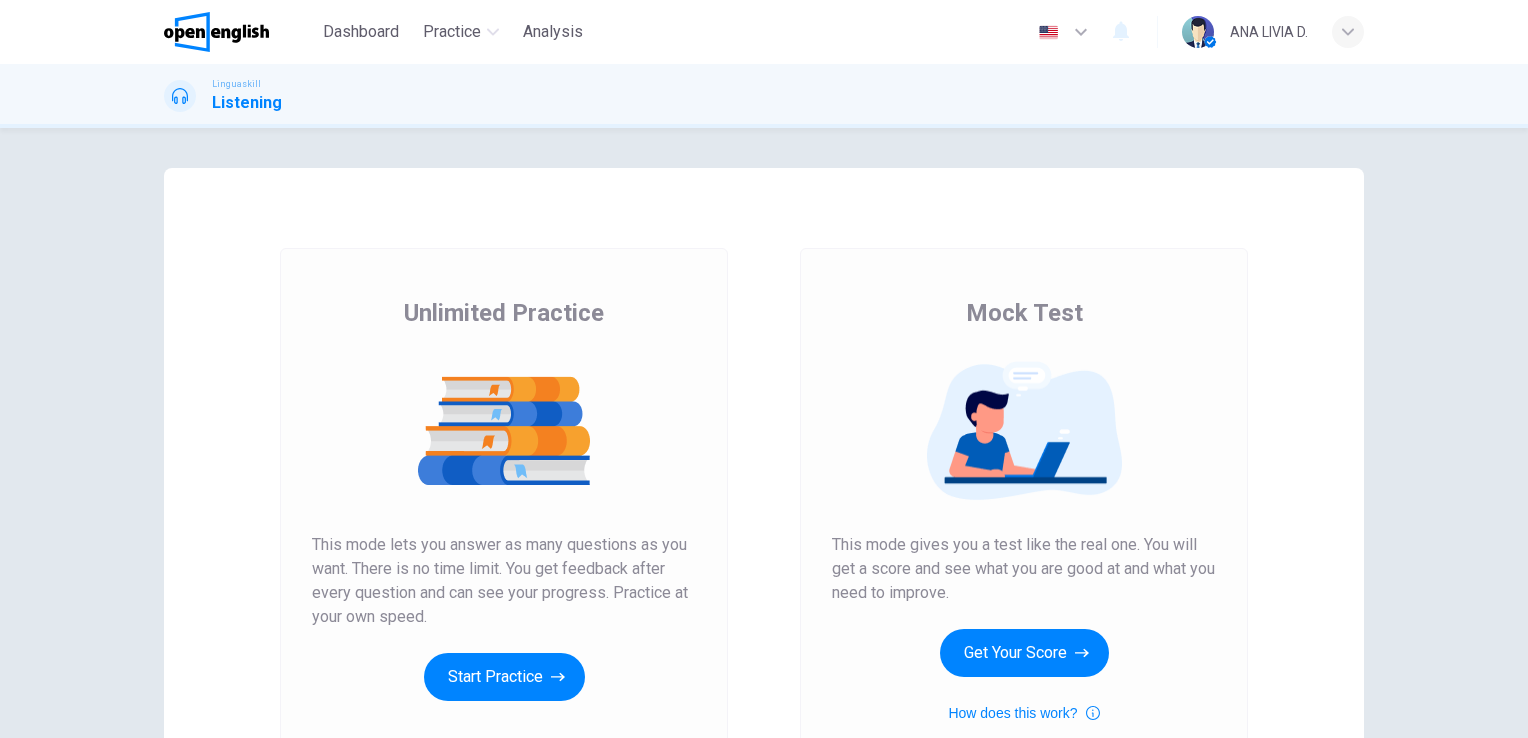 scroll, scrollTop: 0, scrollLeft: 0, axis: both 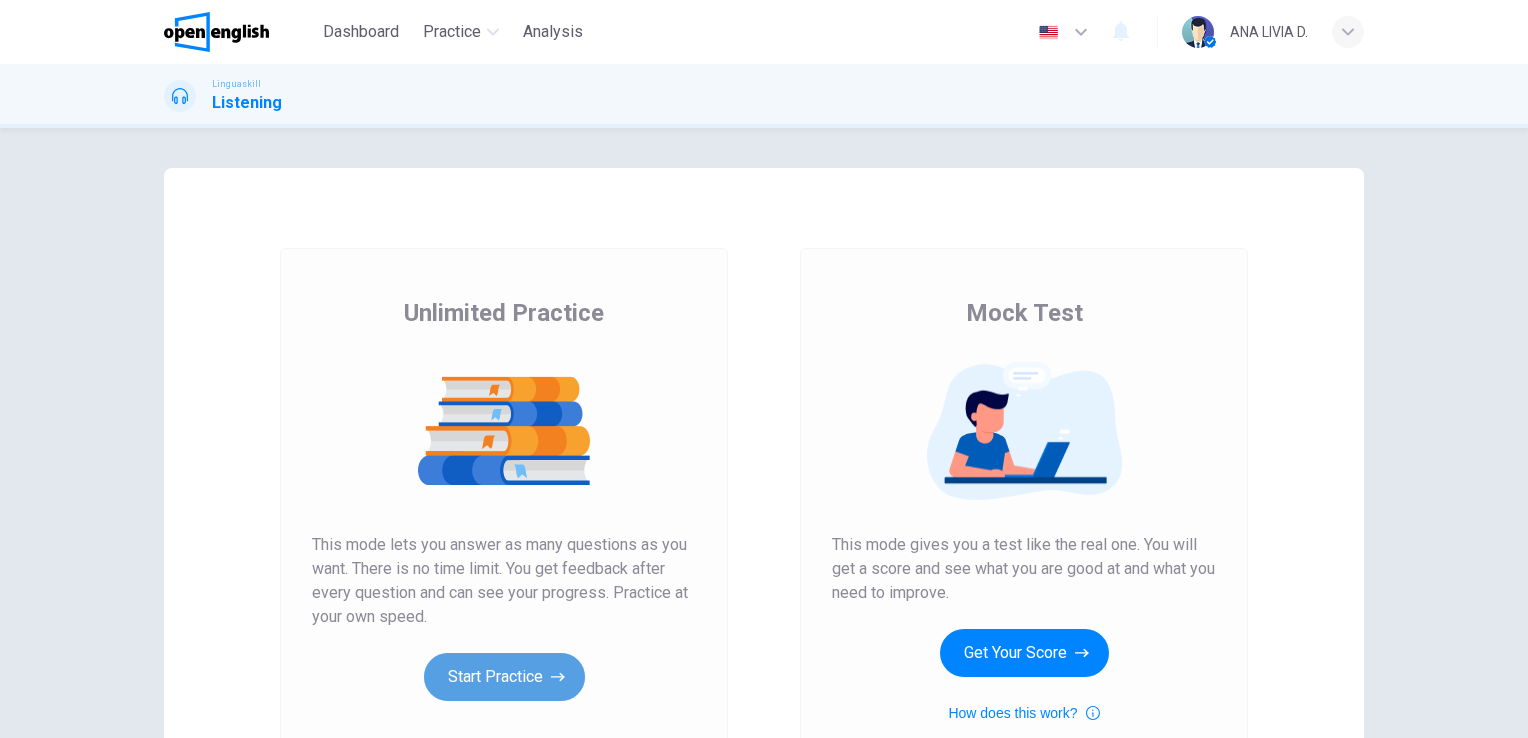 click on "Start Practice" at bounding box center [504, 677] 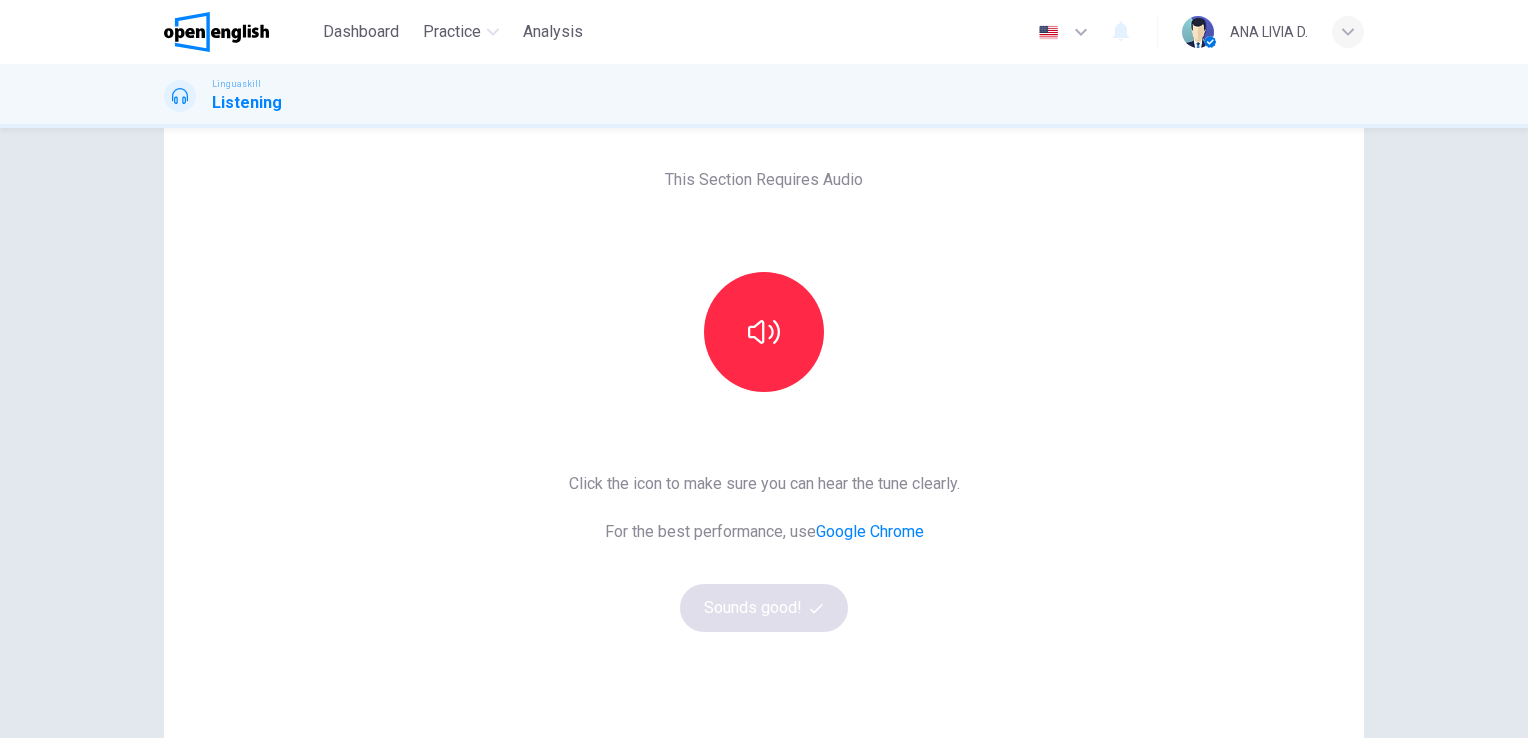 scroll, scrollTop: 40, scrollLeft: 0, axis: vertical 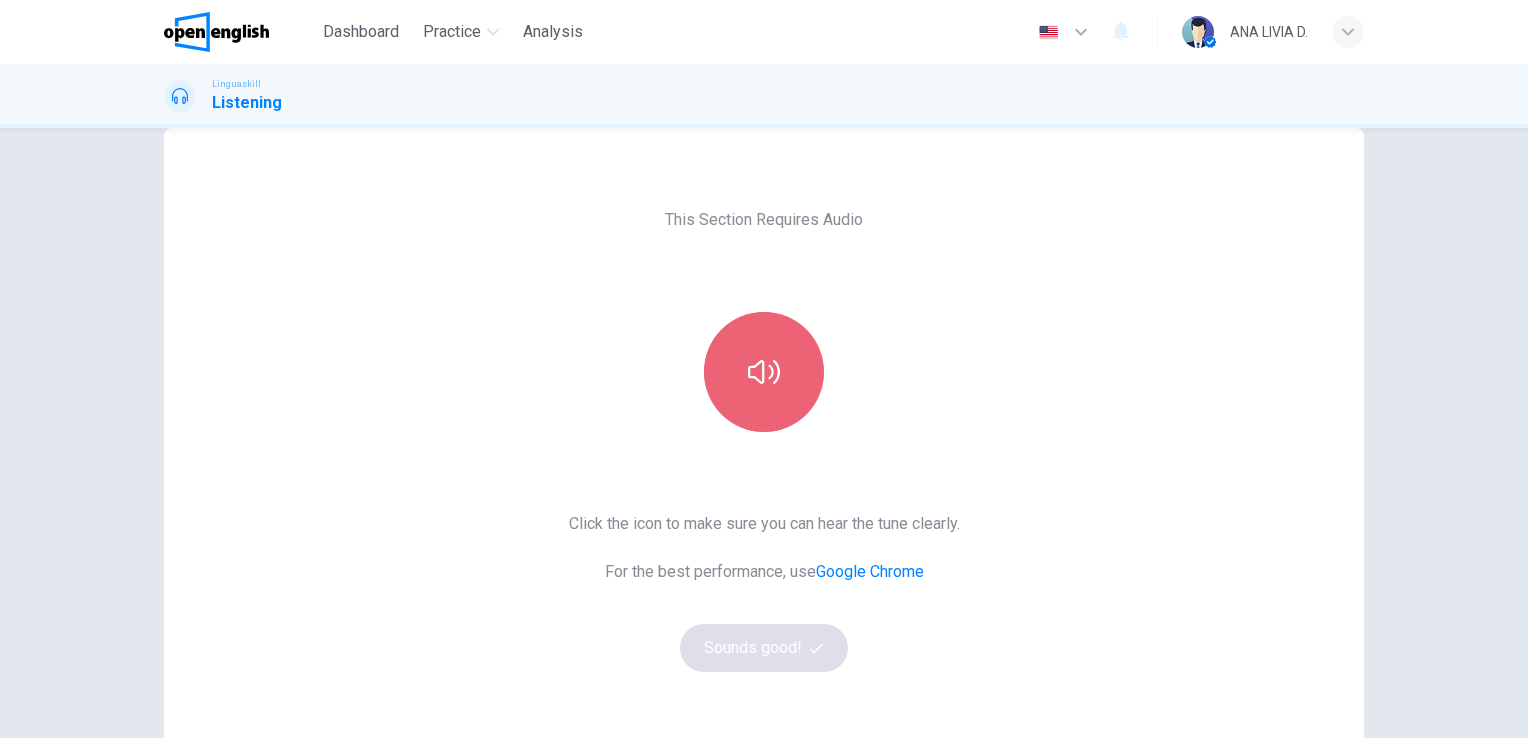 click 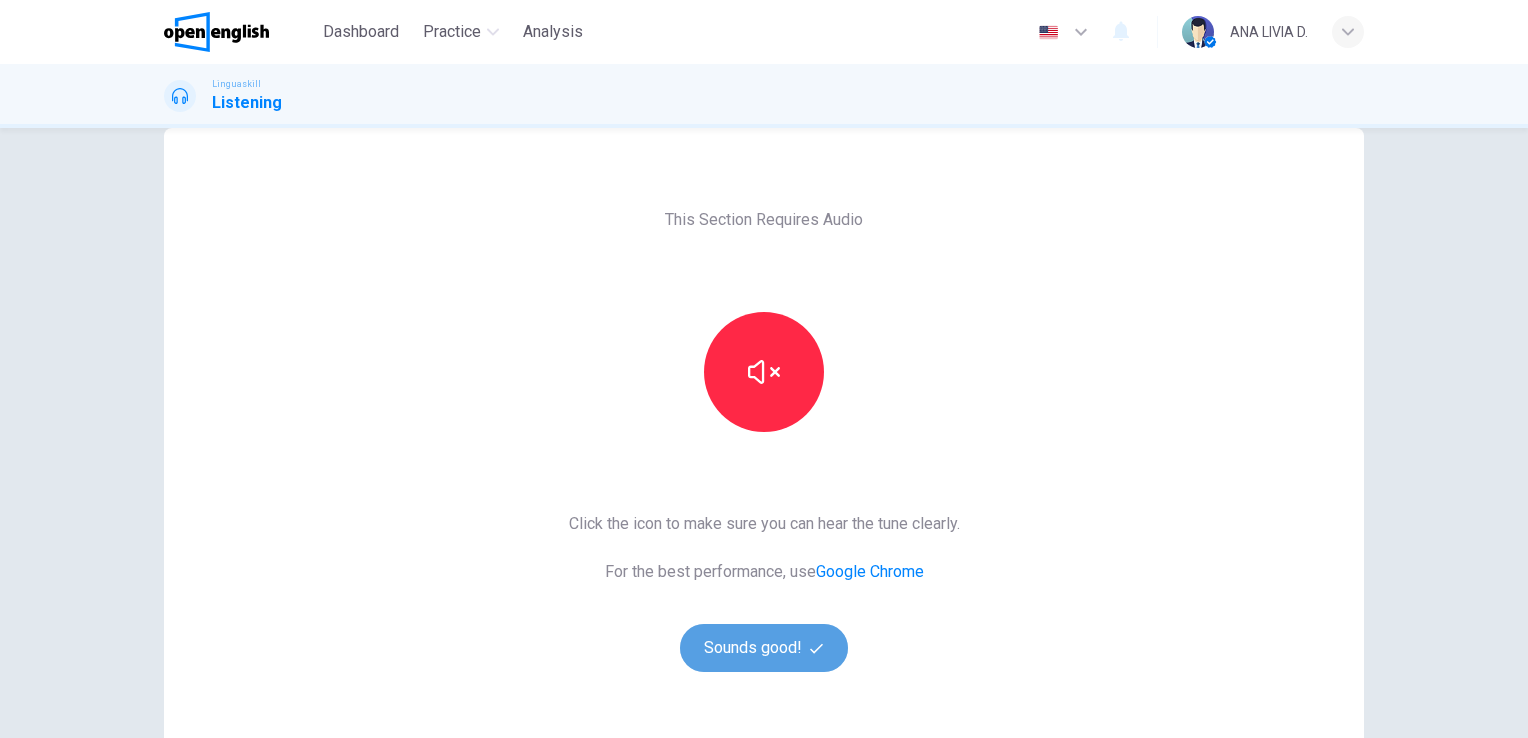 click on "Sounds good!" at bounding box center (764, 648) 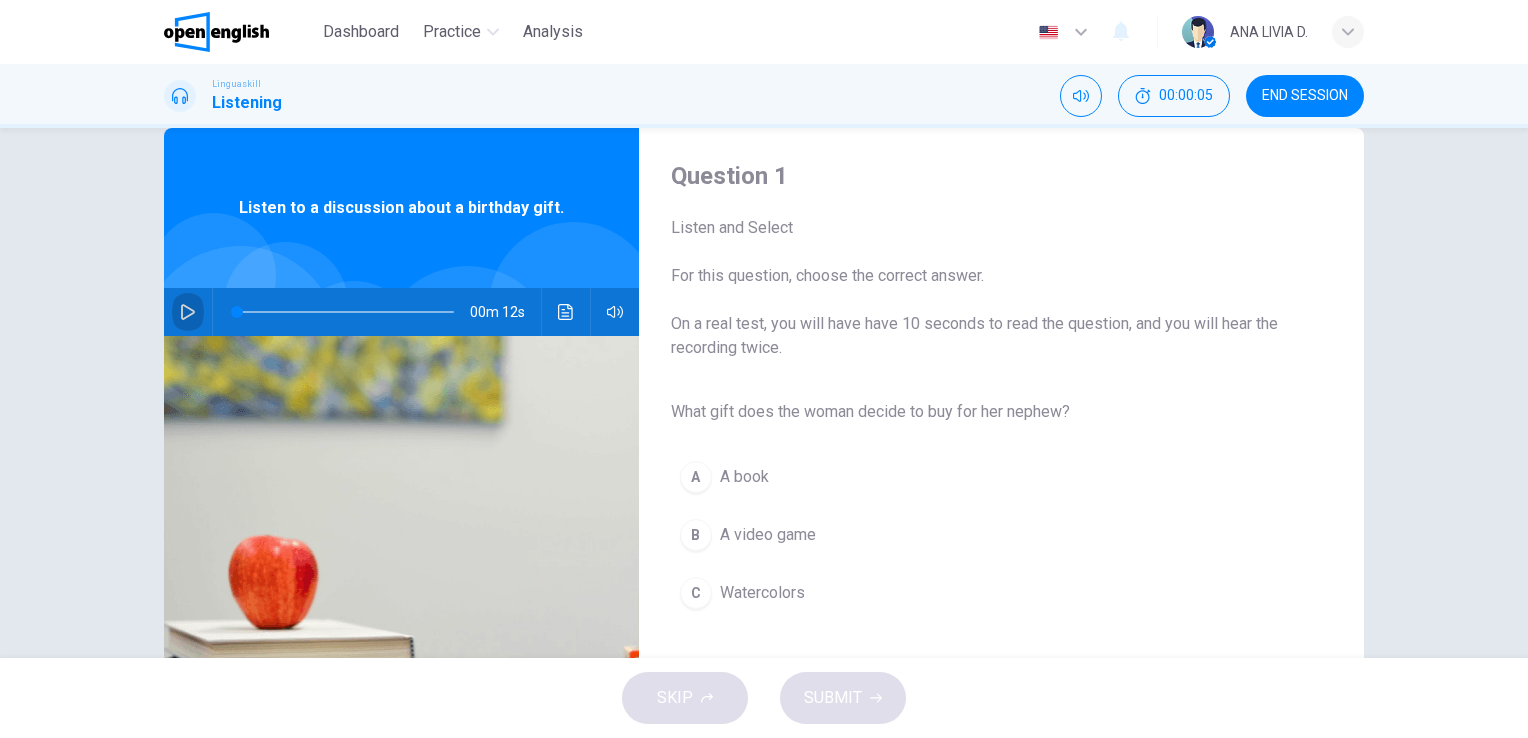 click 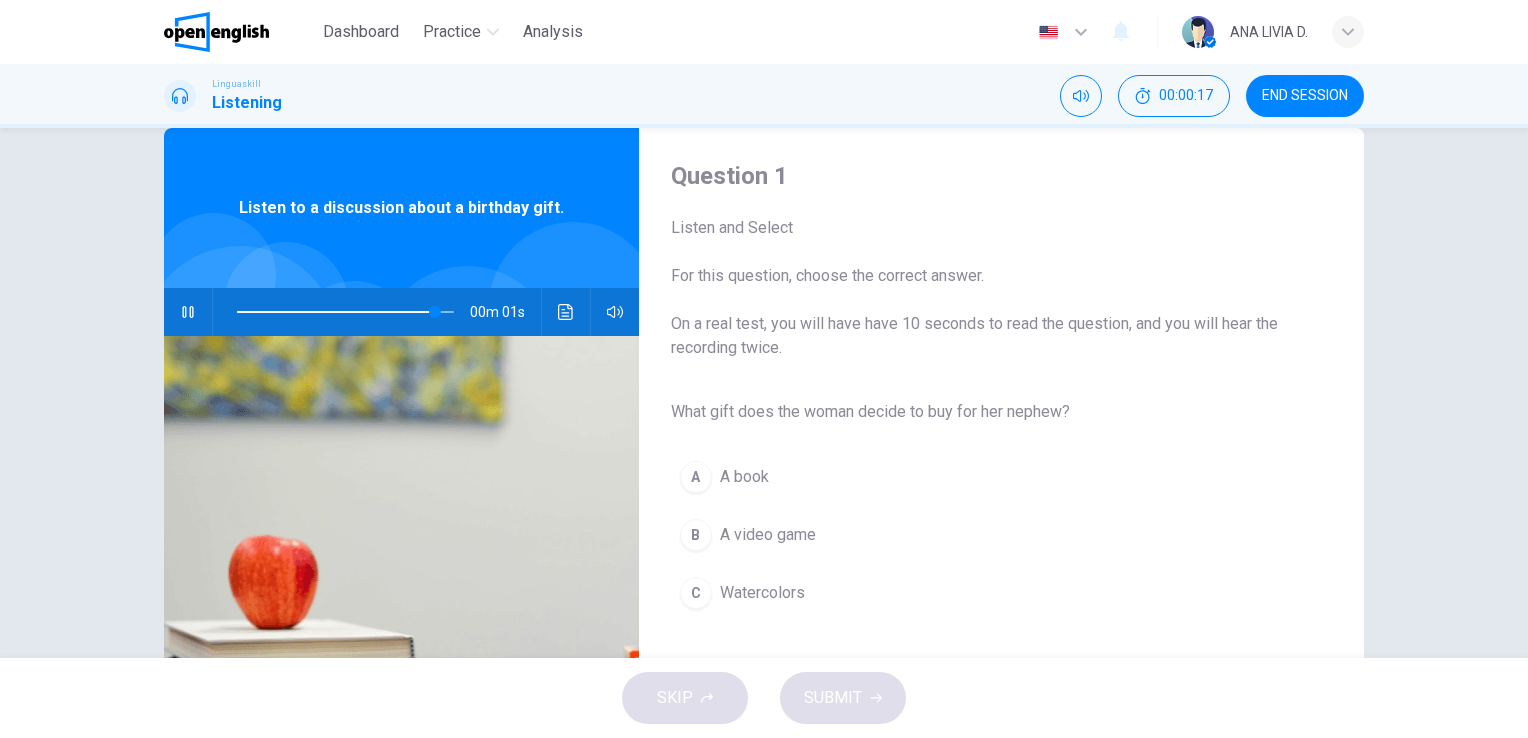 type on "*" 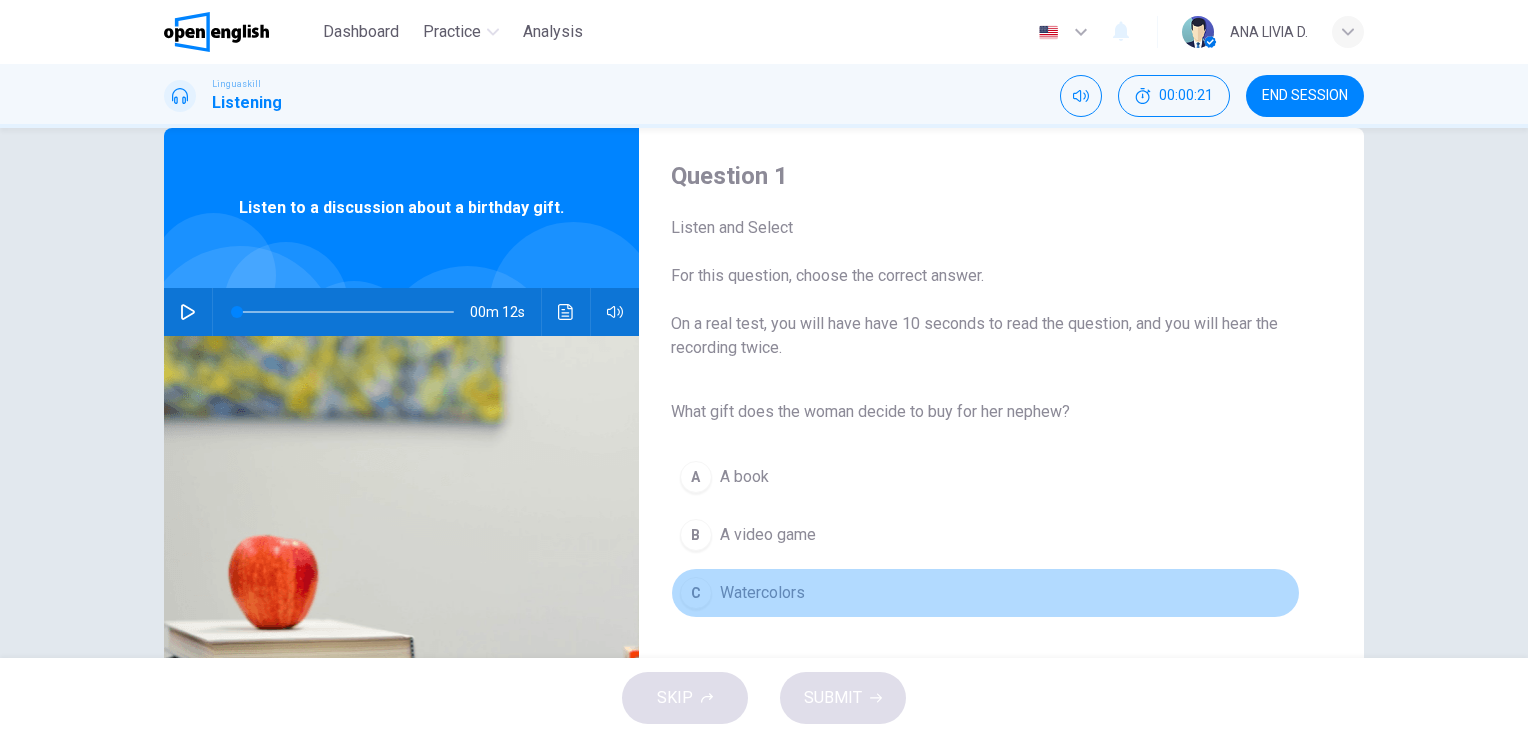 click on "C" at bounding box center (696, 593) 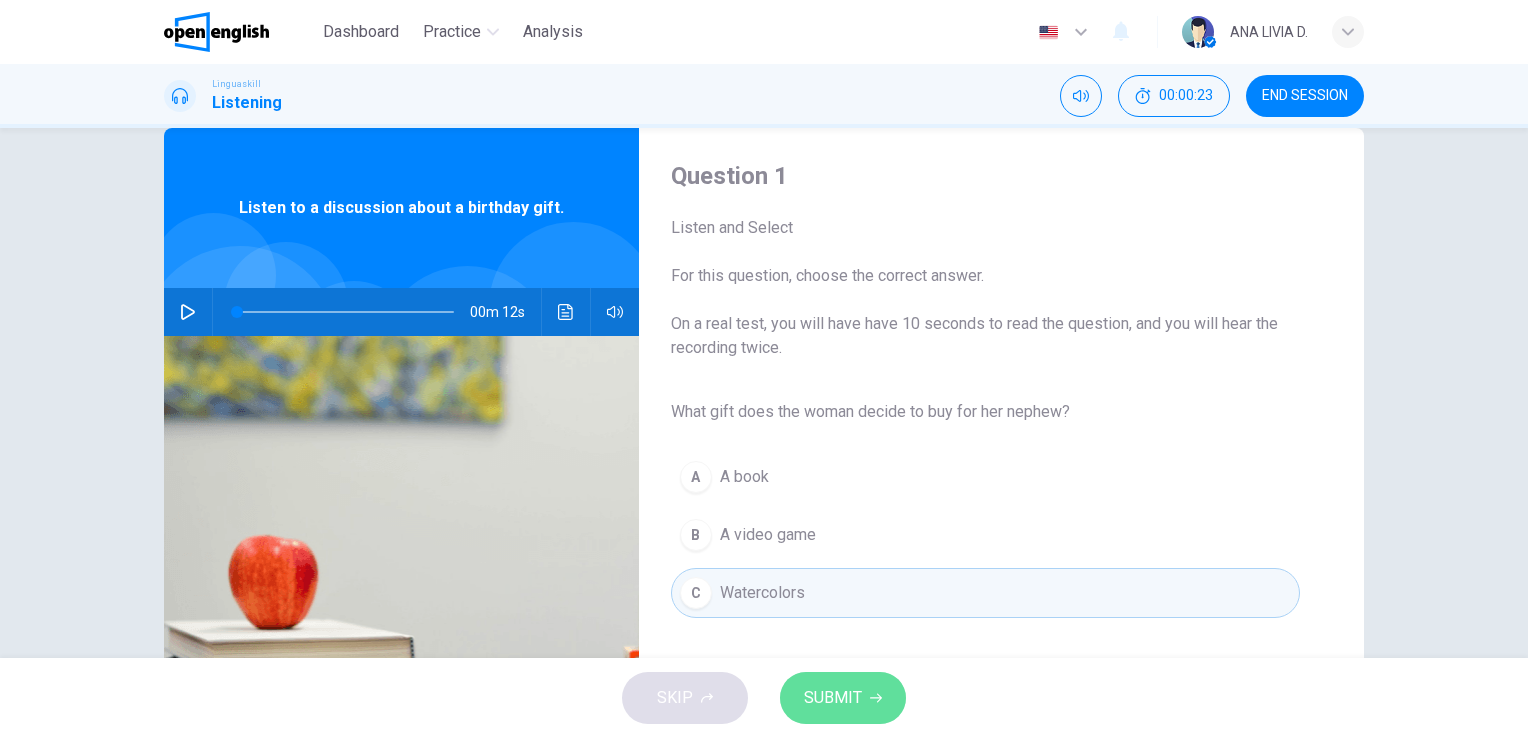 click 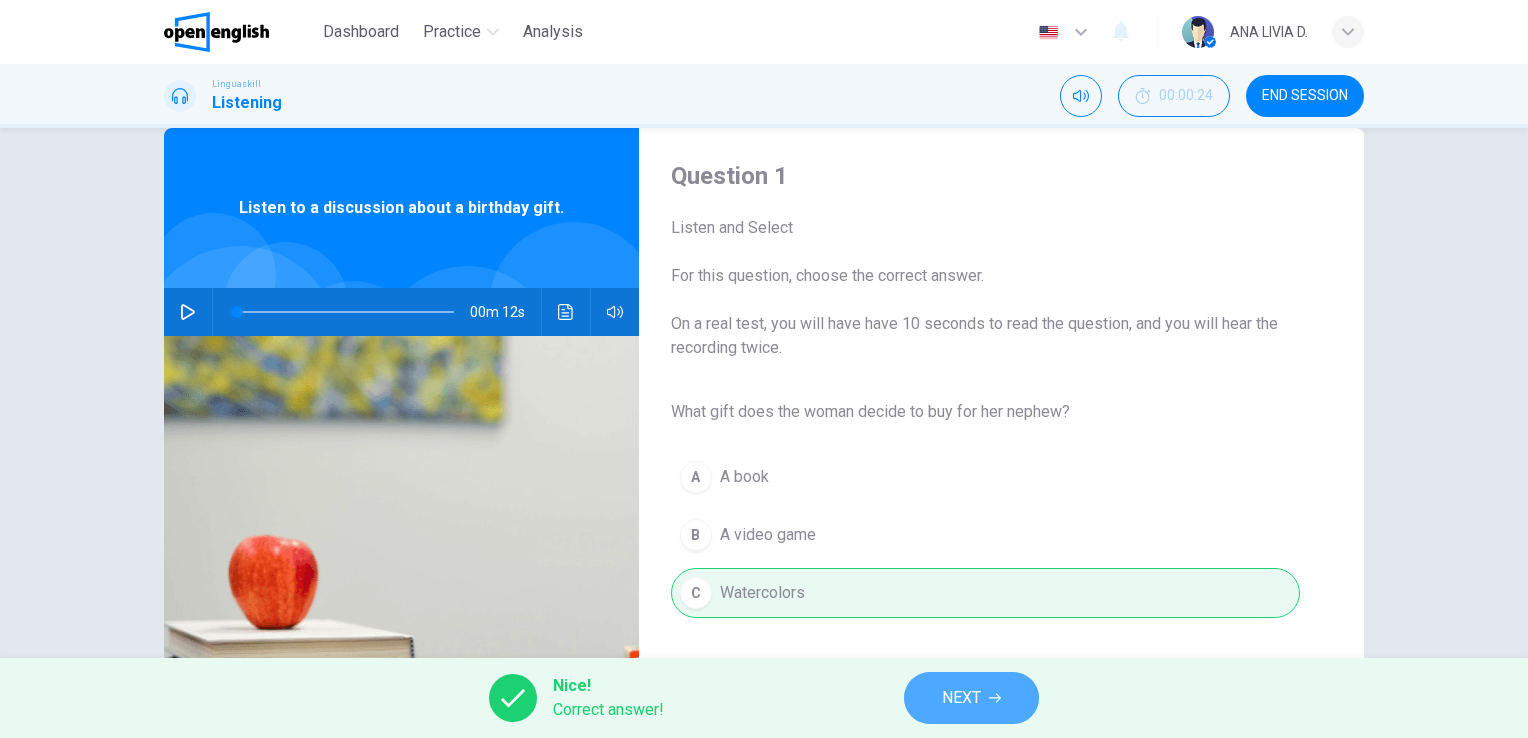 click 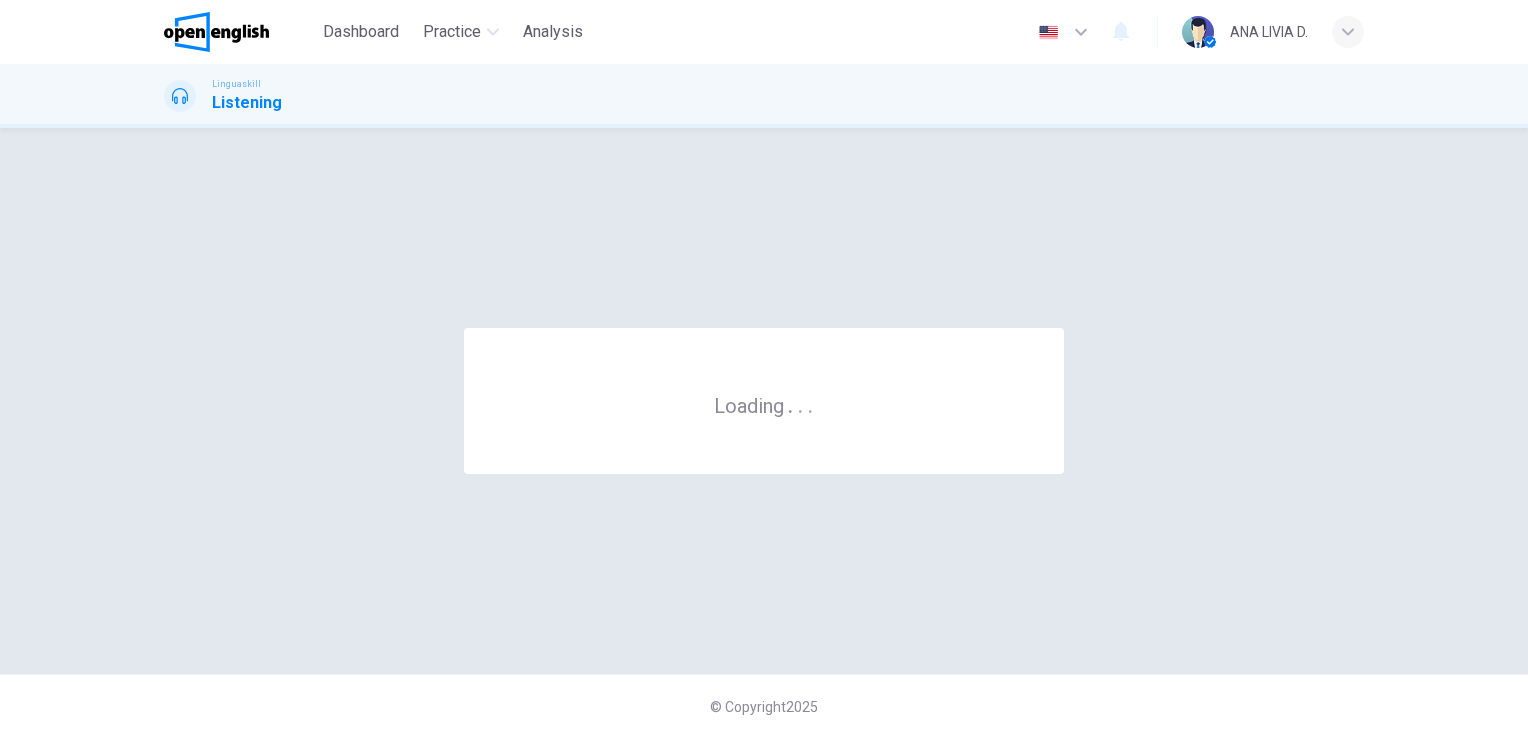 scroll, scrollTop: 0, scrollLeft: 0, axis: both 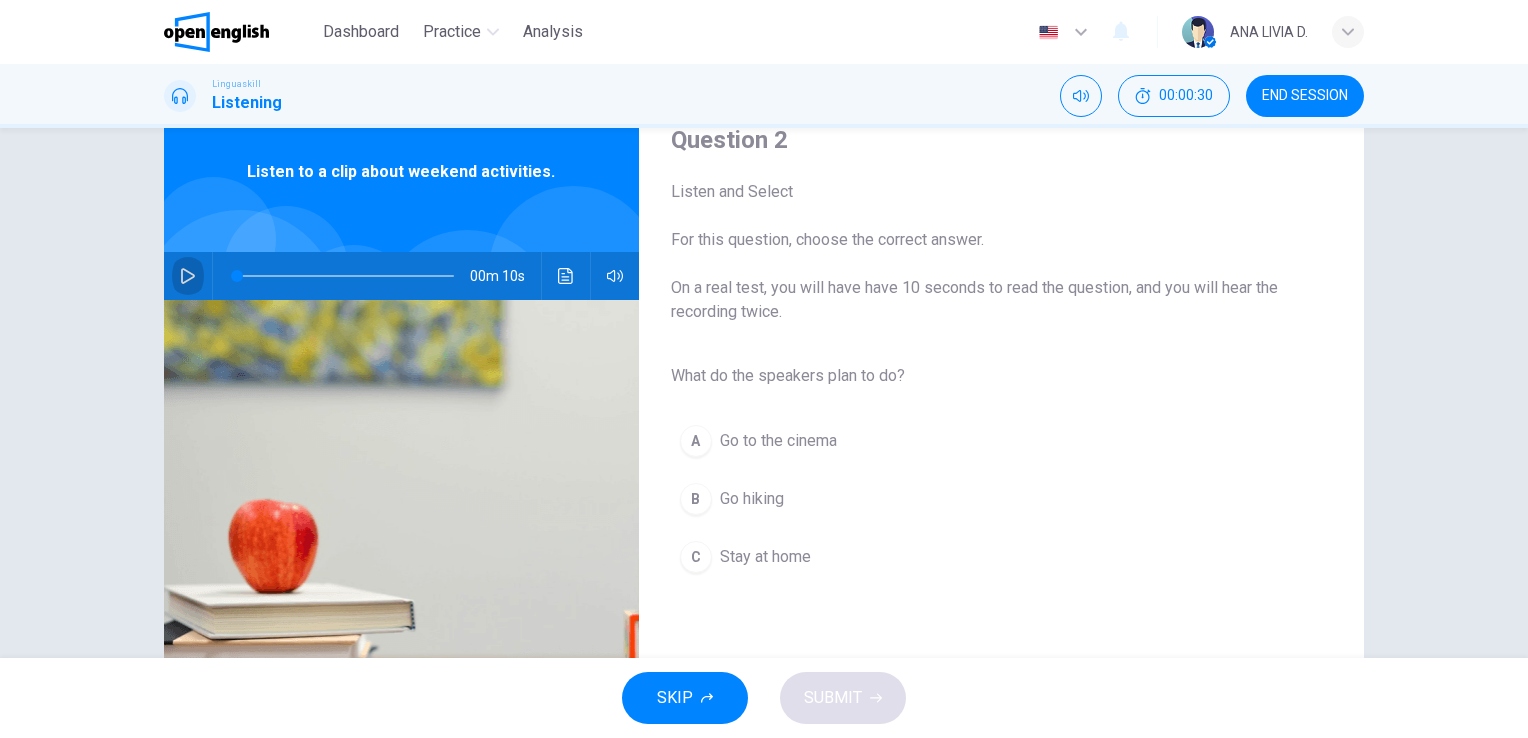 click at bounding box center (188, 276) 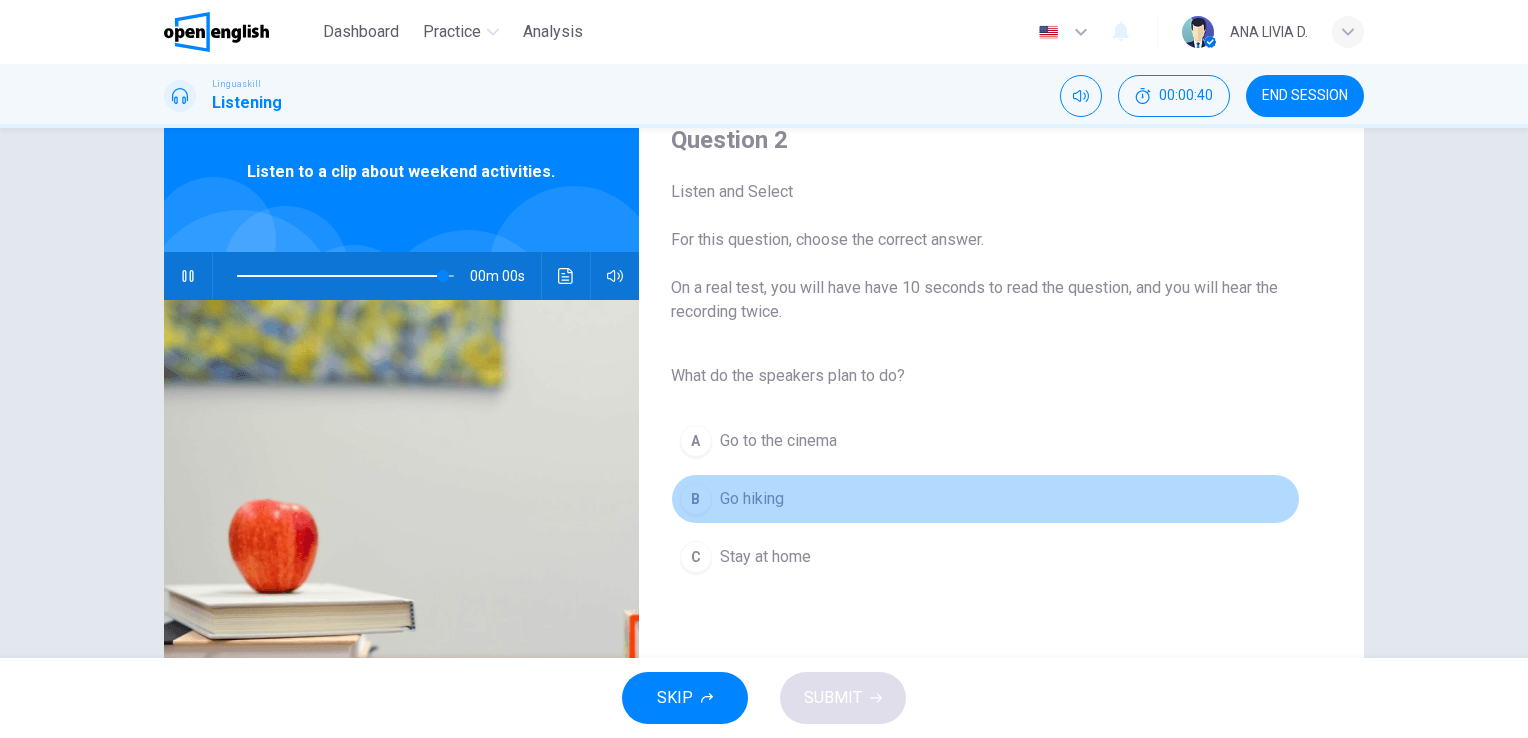 click on "B" at bounding box center (696, 499) 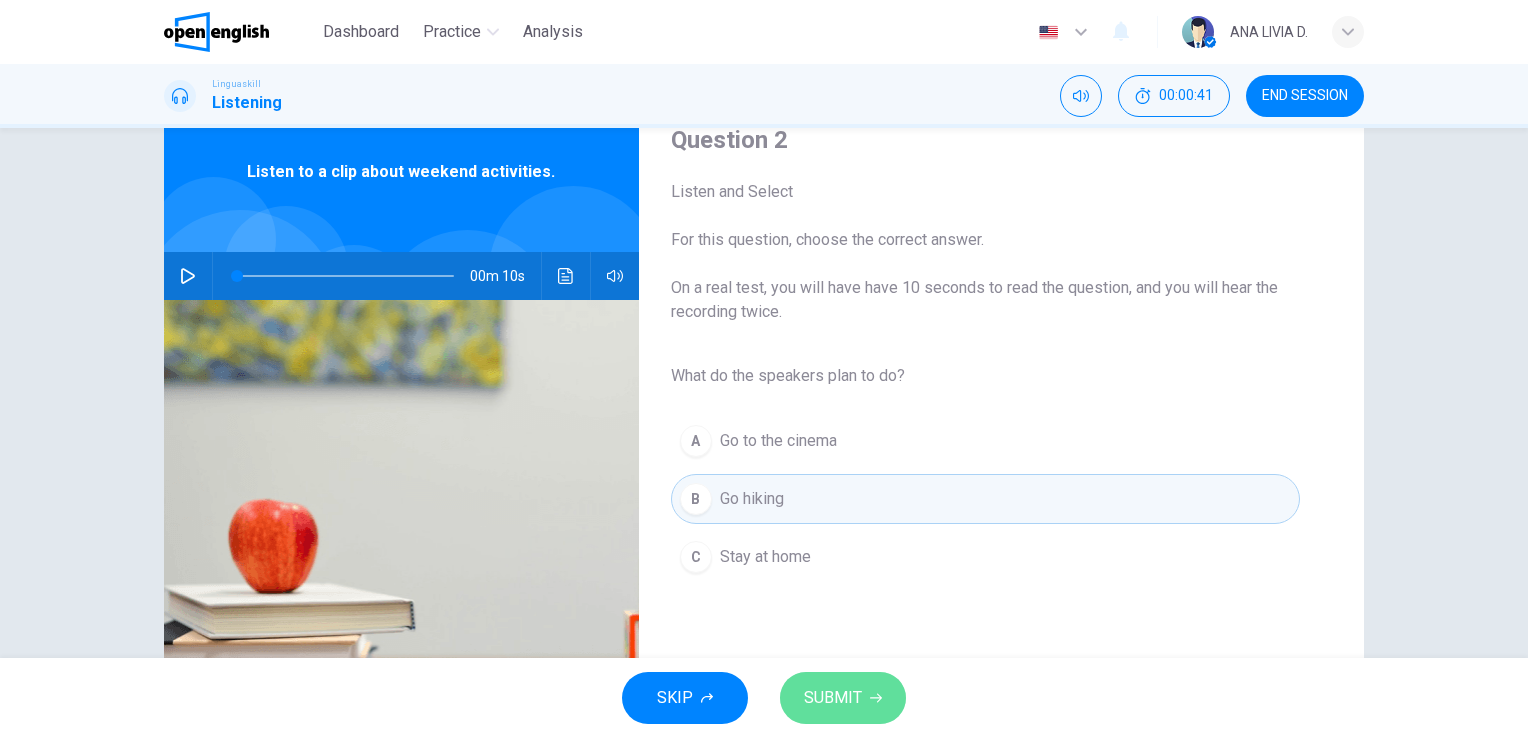 click on "SUBMIT" at bounding box center (833, 698) 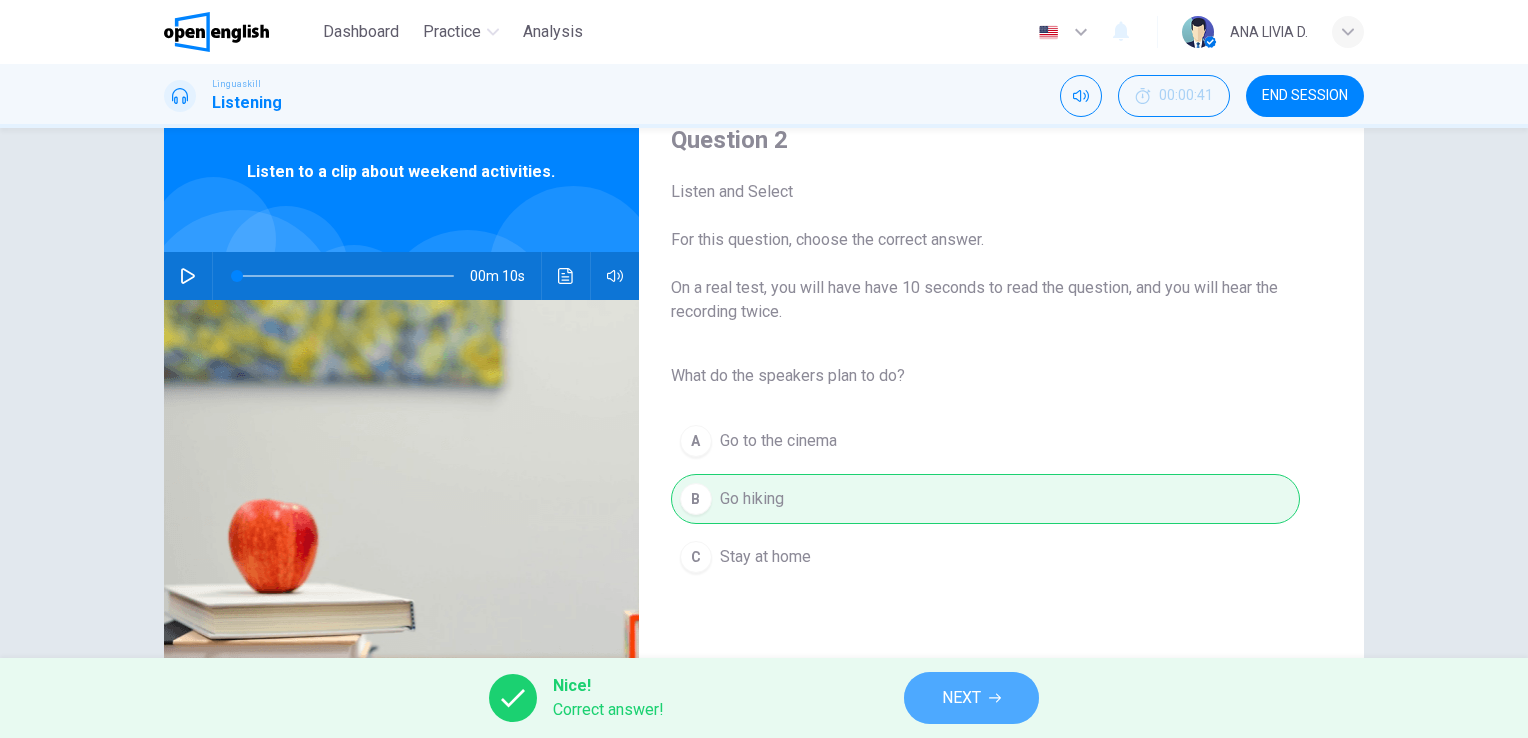 click on "NEXT" at bounding box center [971, 698] 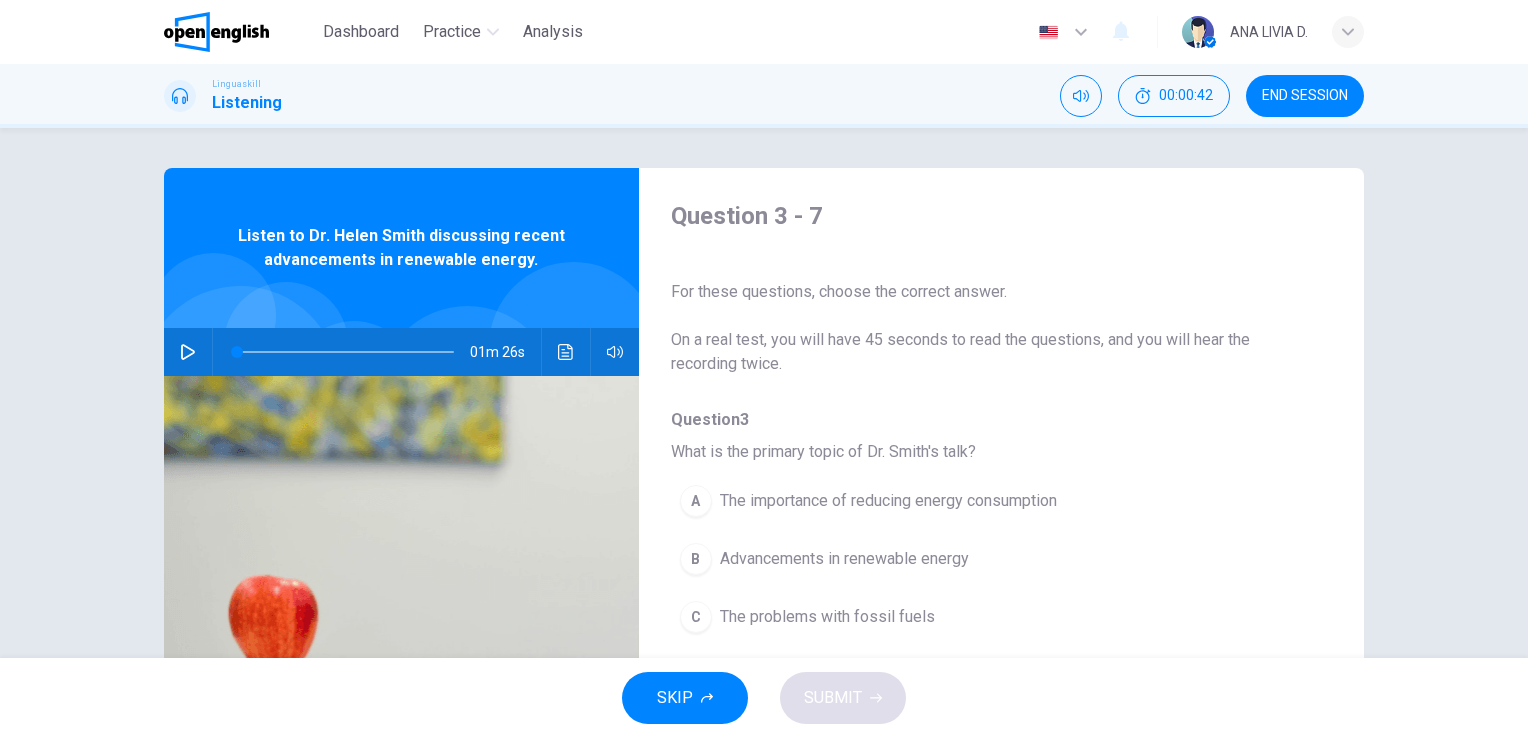 click on "SKIP SUBMIT" at bounding box center (764, 698) 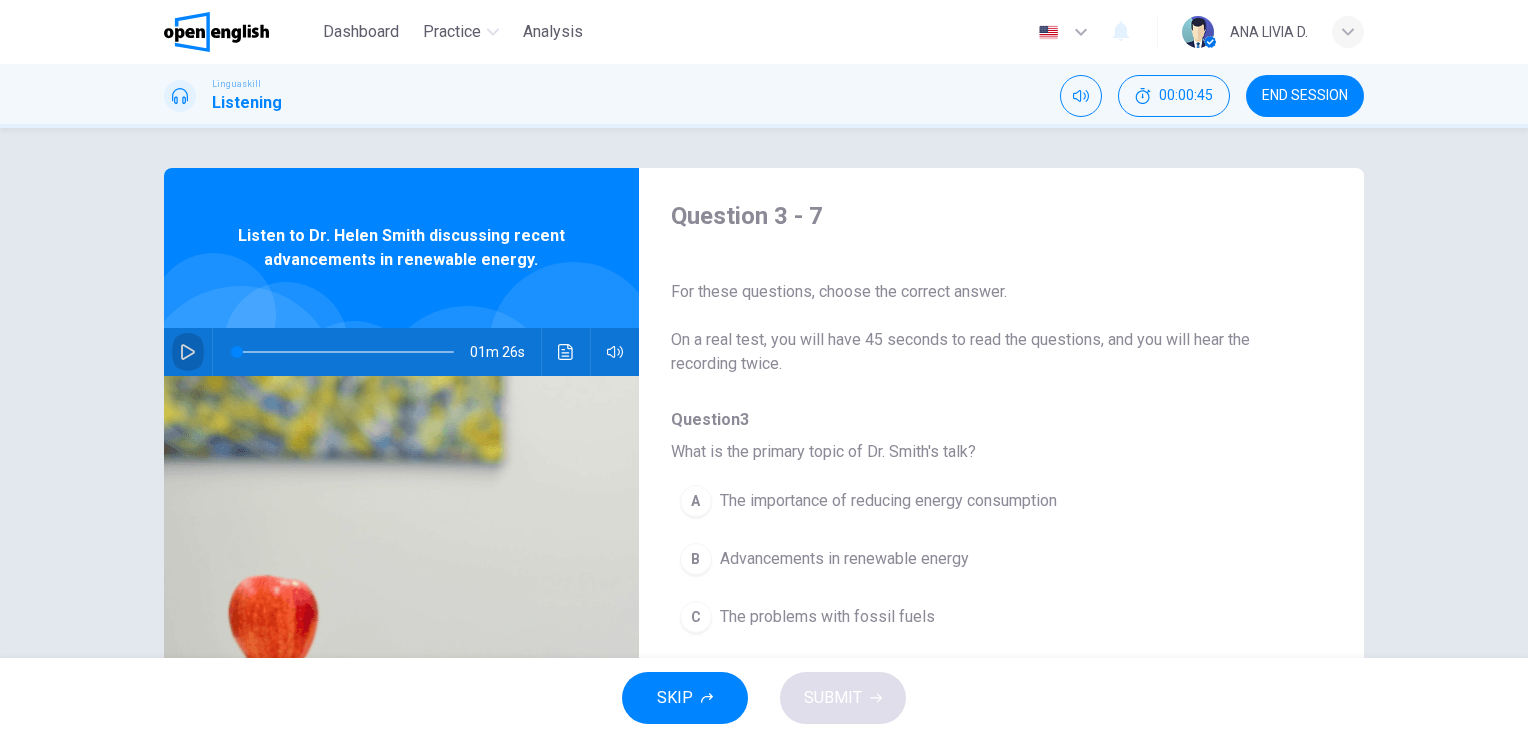 click 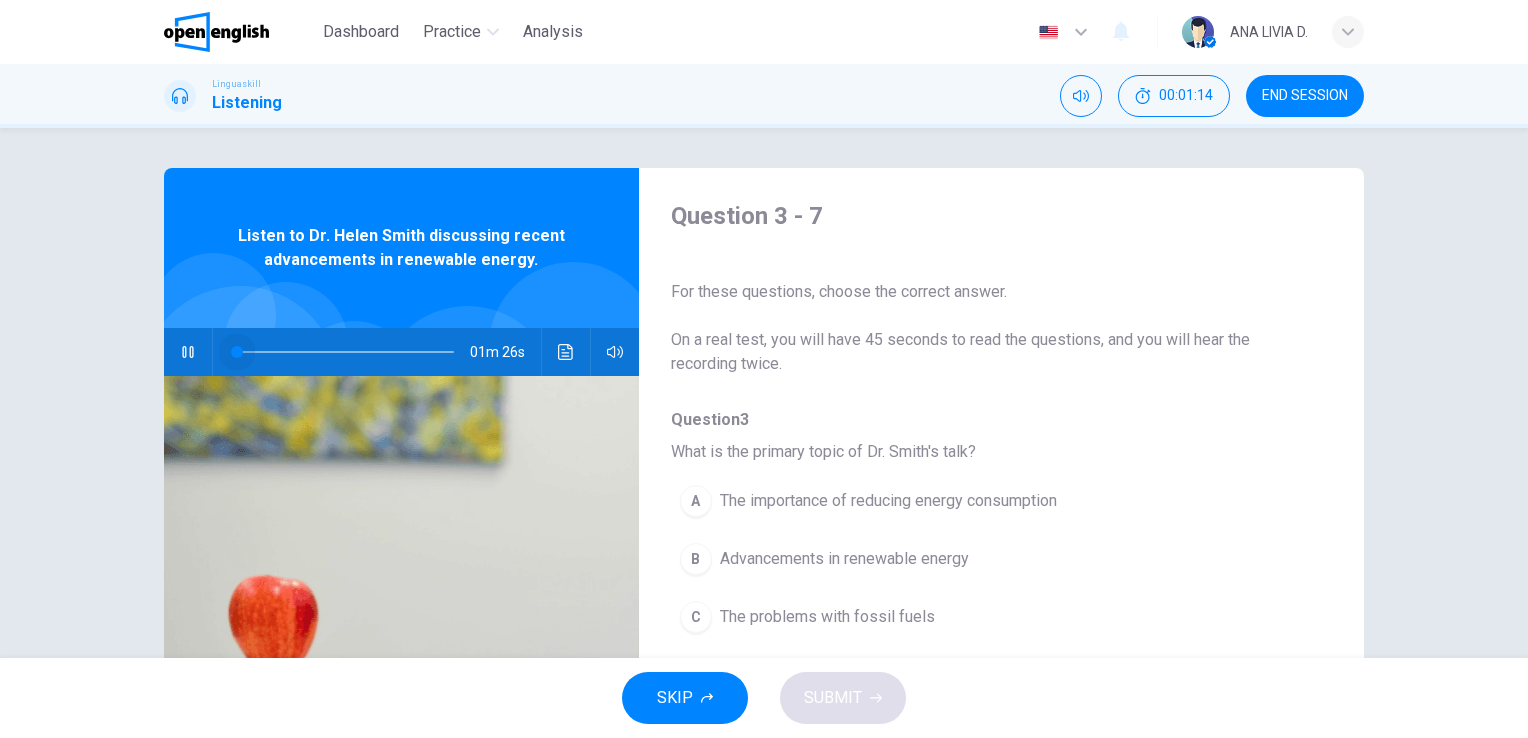drag, startPoint x: 294, startPoint y: 350, endPoint x: 182, endPoint y: 351, distance: 112.00446 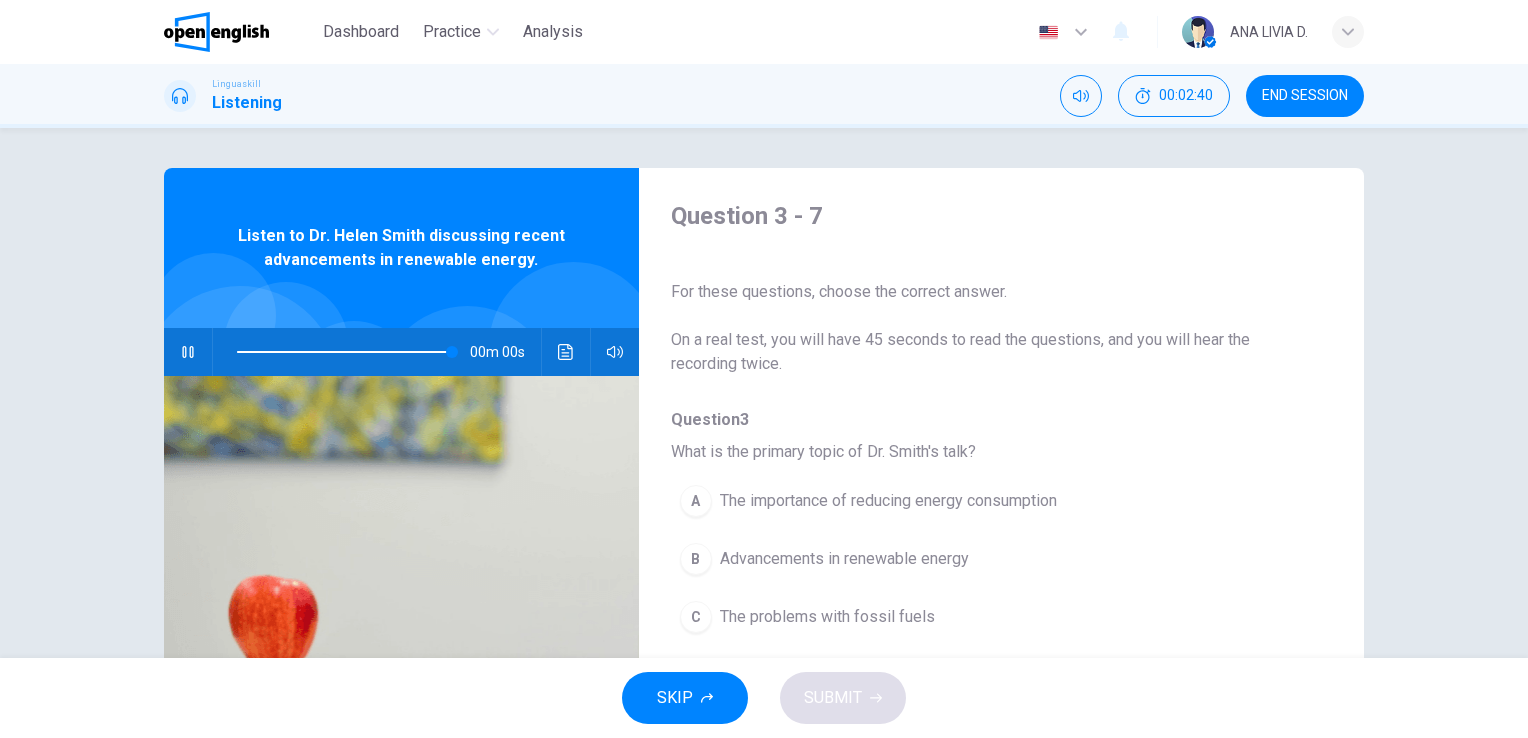 type on "*" 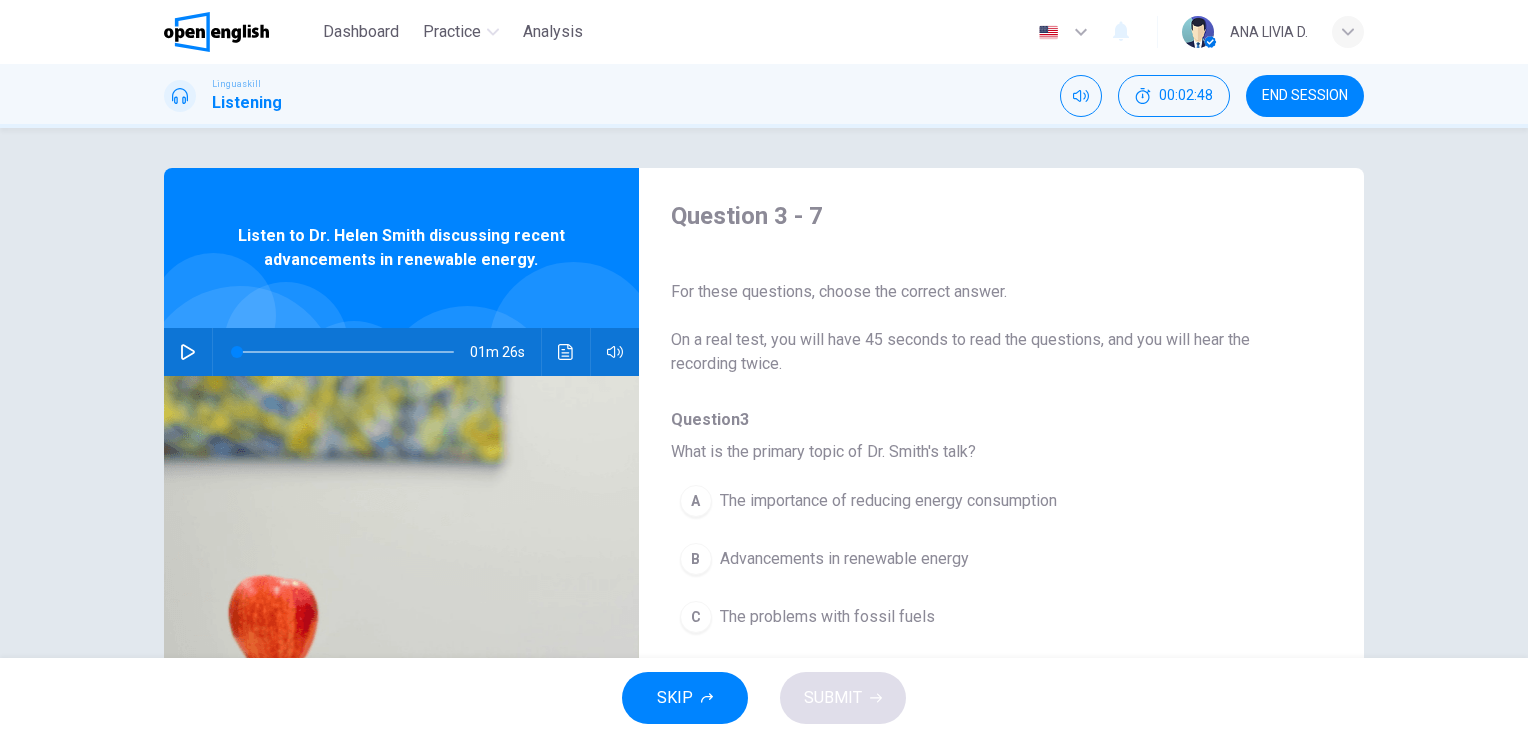 click on "B" at bounding box center (696, 559) 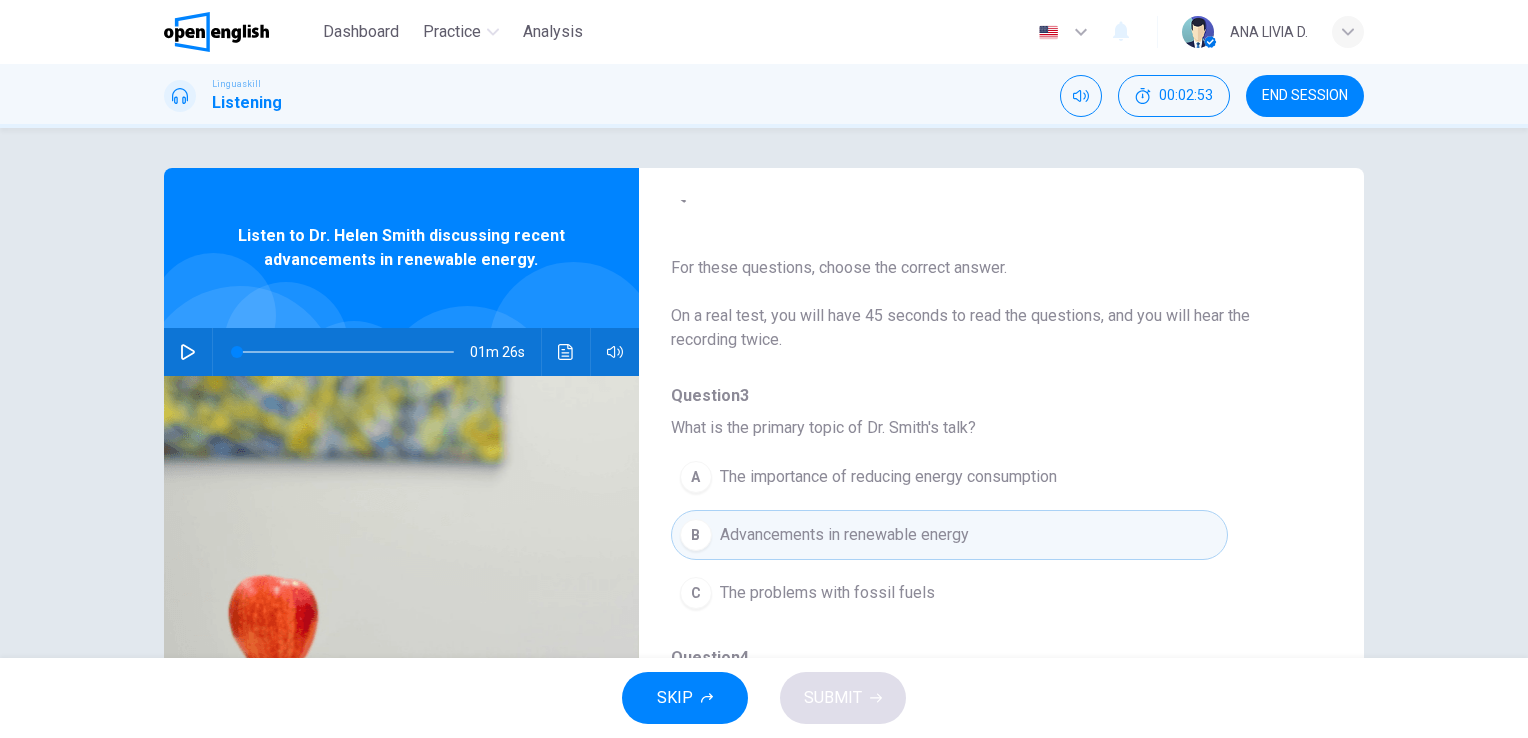 scroll, scrollTop: 0, scrollLeft: 0, axis: both 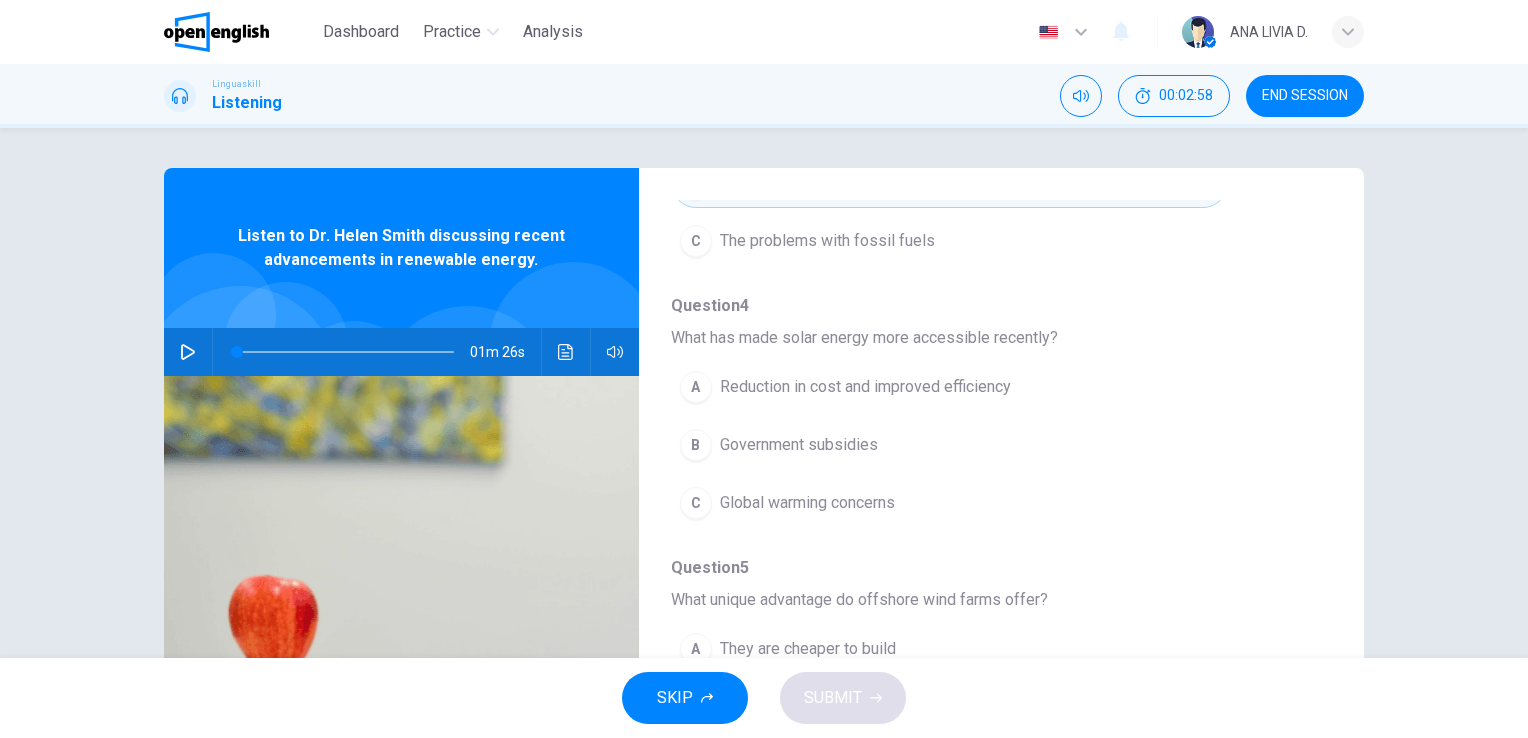 click on "Reduction in cost and improved efficiency" at bounding box center (865, 387) 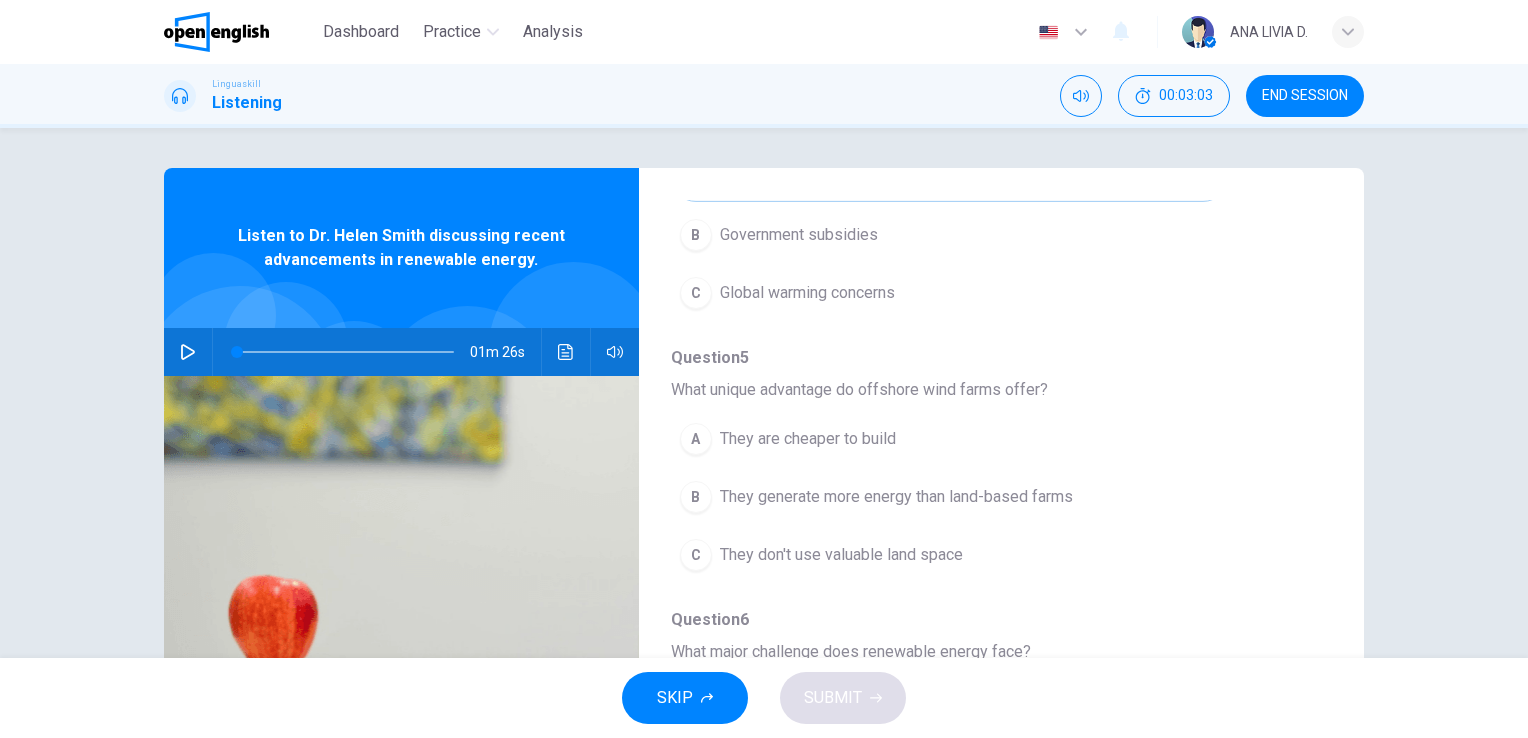 scroll, scrollTop: 572, scrollLeft: 0, axis: vertical 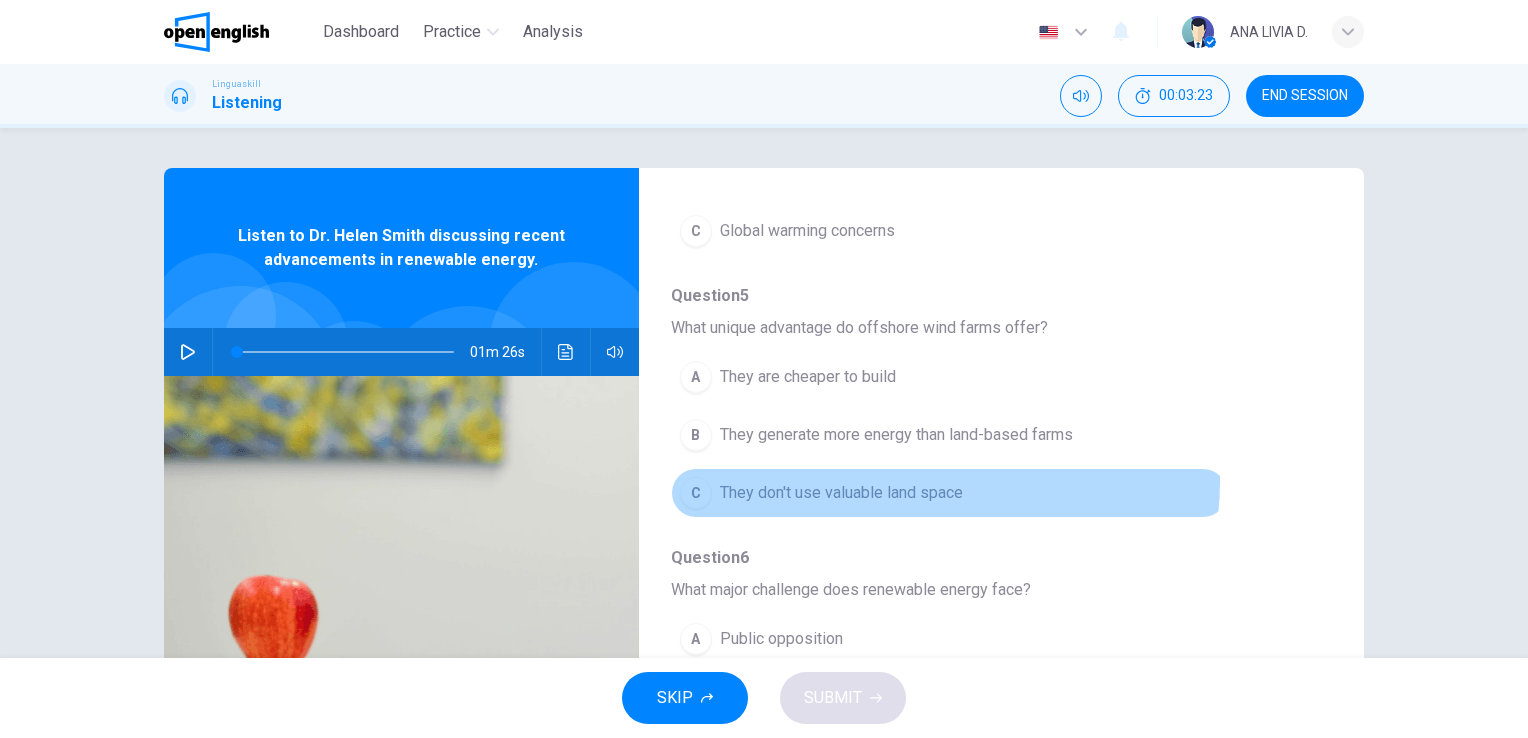 click on "They don't use valuable land space" at bounding box center (841, 493) 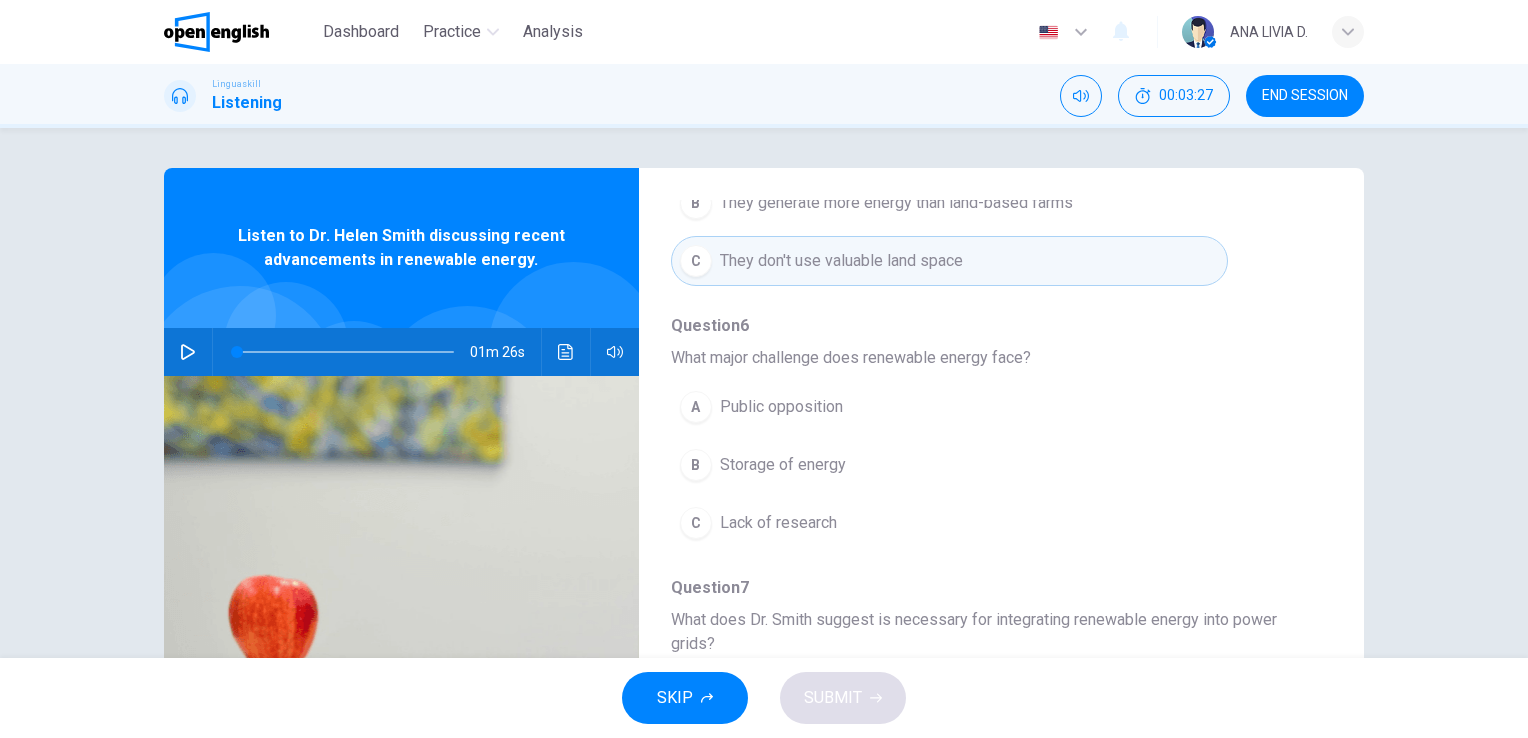 scroll, scrollTop: 878, scrollLeft: 0, axis: vertical 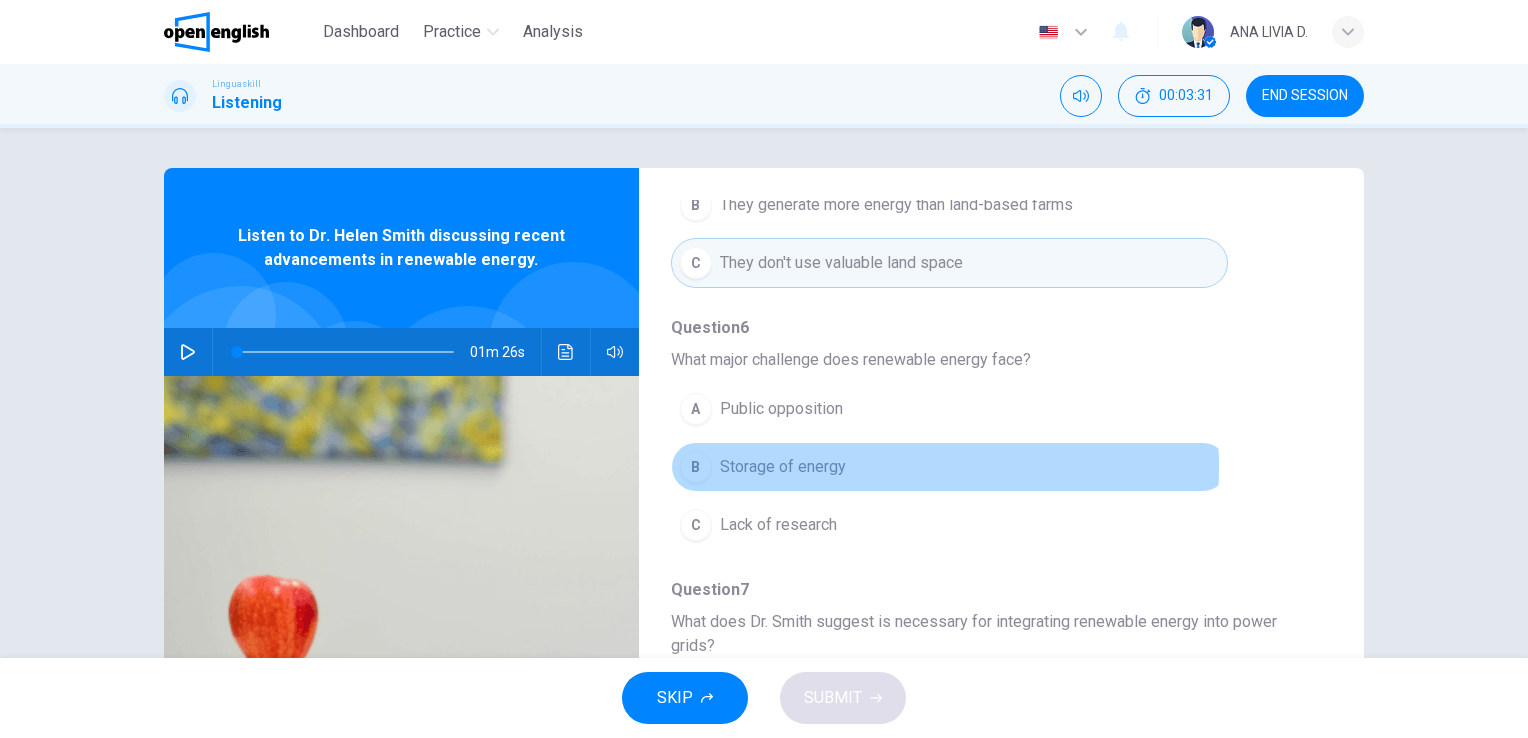 click on "Storage of energy" at bounding box center (783, 467) 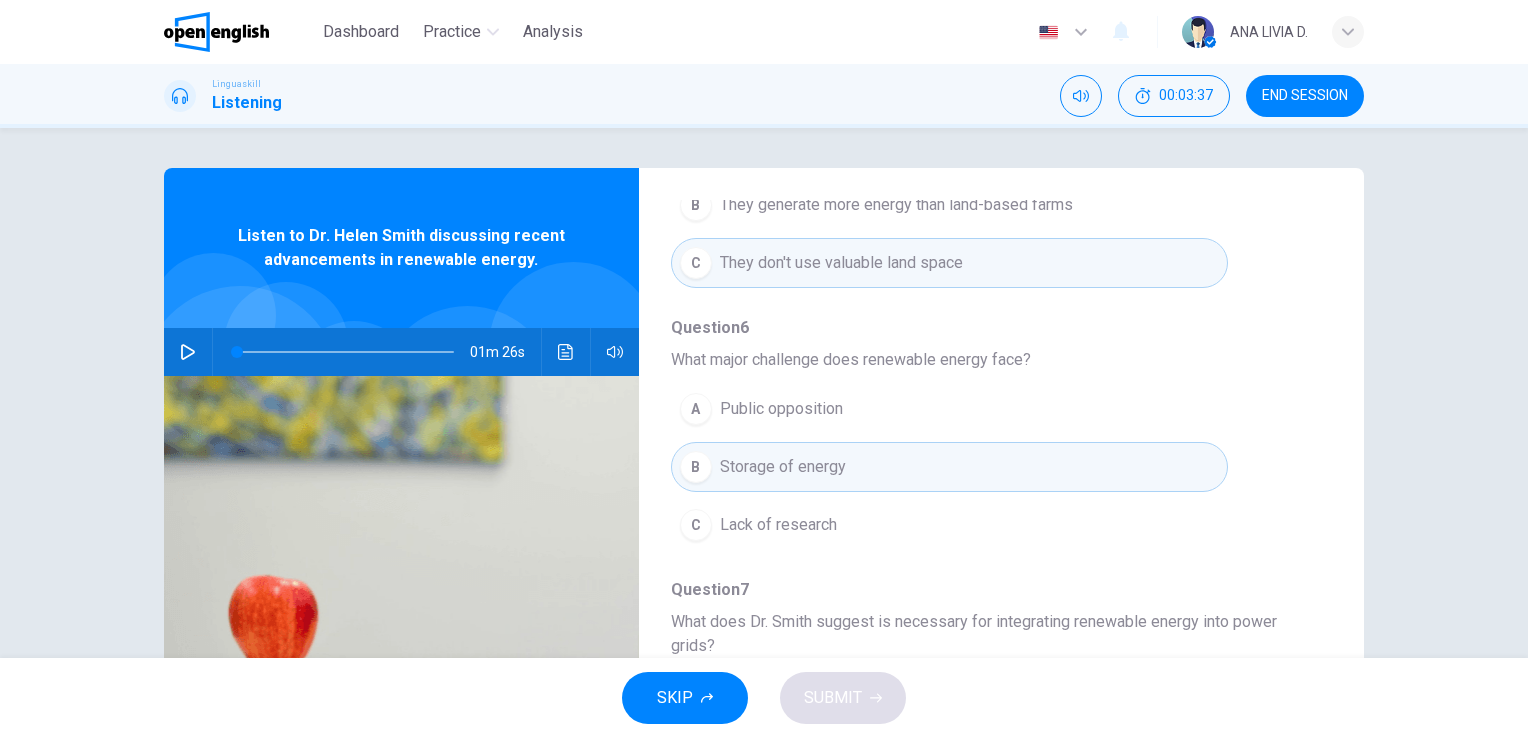 drag, startPoint x: 1313, startPoint y: 585, endPoint x: 1320, endPoint y: 576, distance: 11.401754 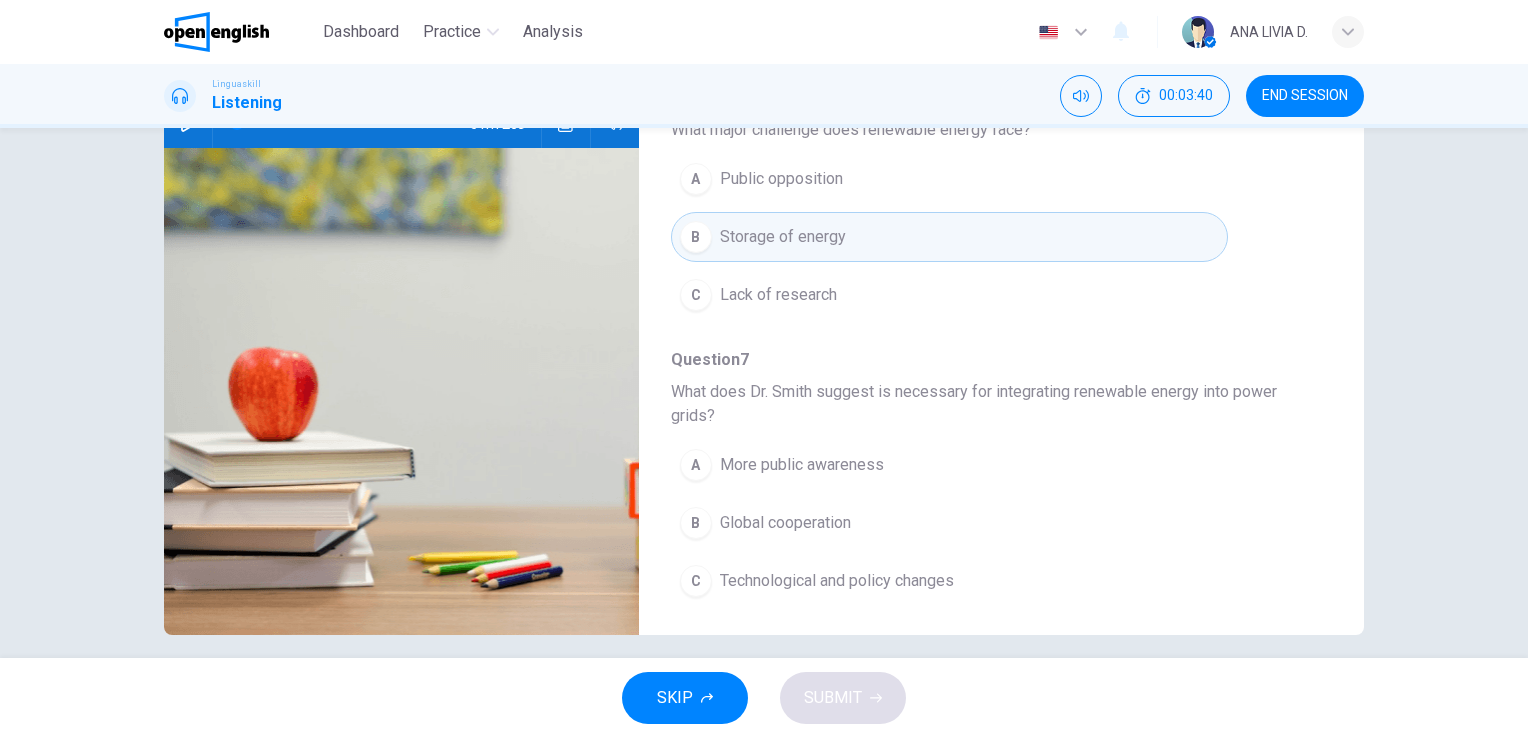 scroll, scrollTop: 244, scrollLeft: 0, axis: vertical 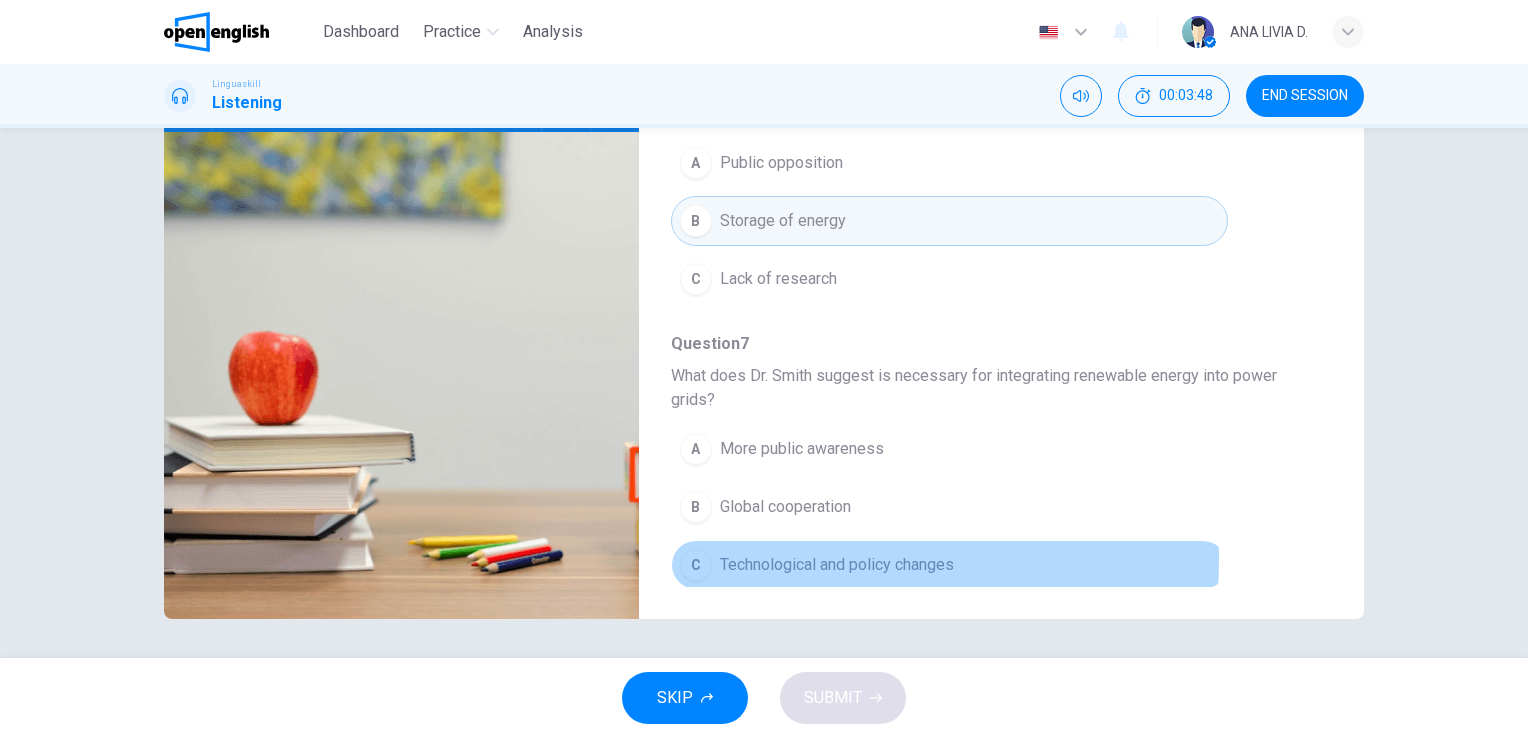 click on "Technological and policy changes" at bounding box center [837, 565] 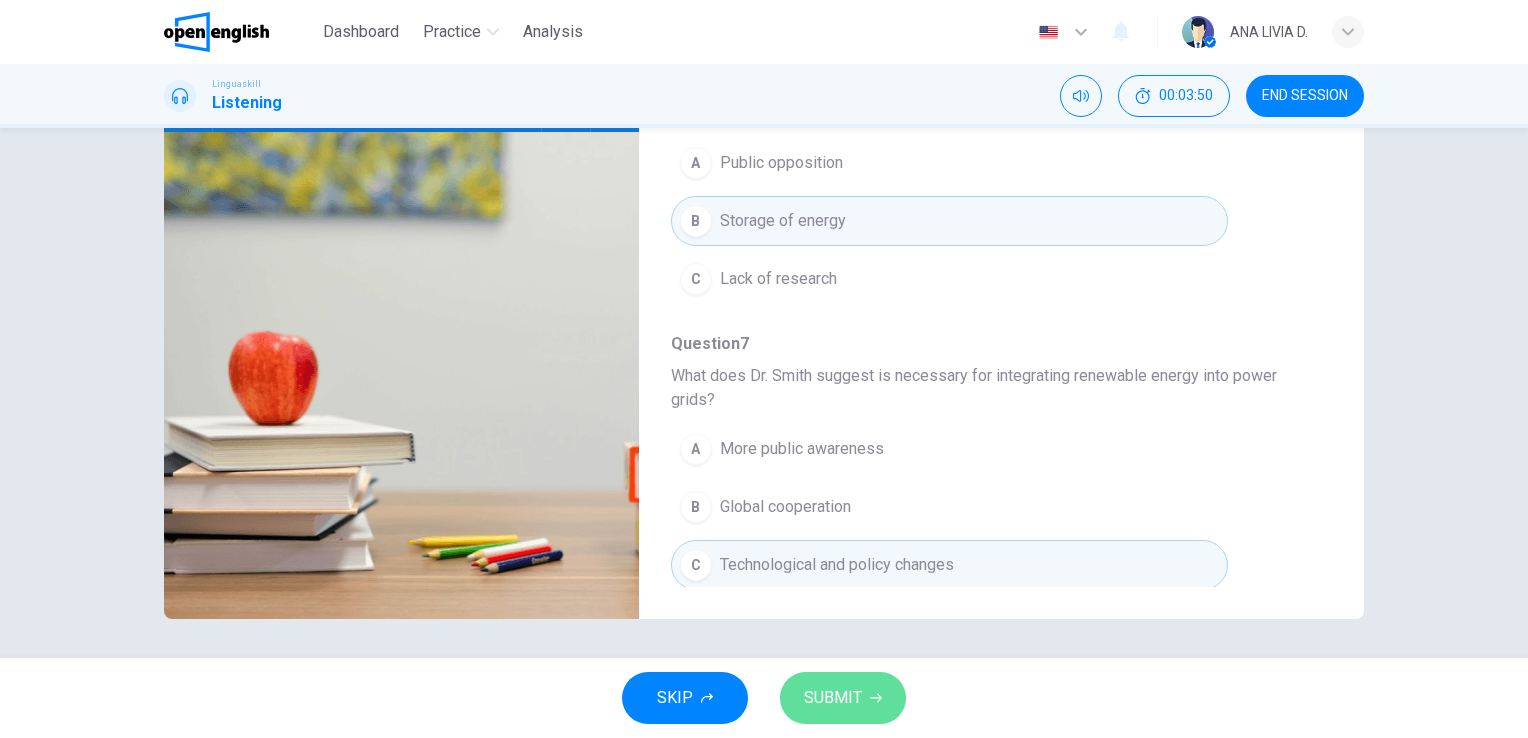 click on "SUBMIT" at bounding box center [833, 698] 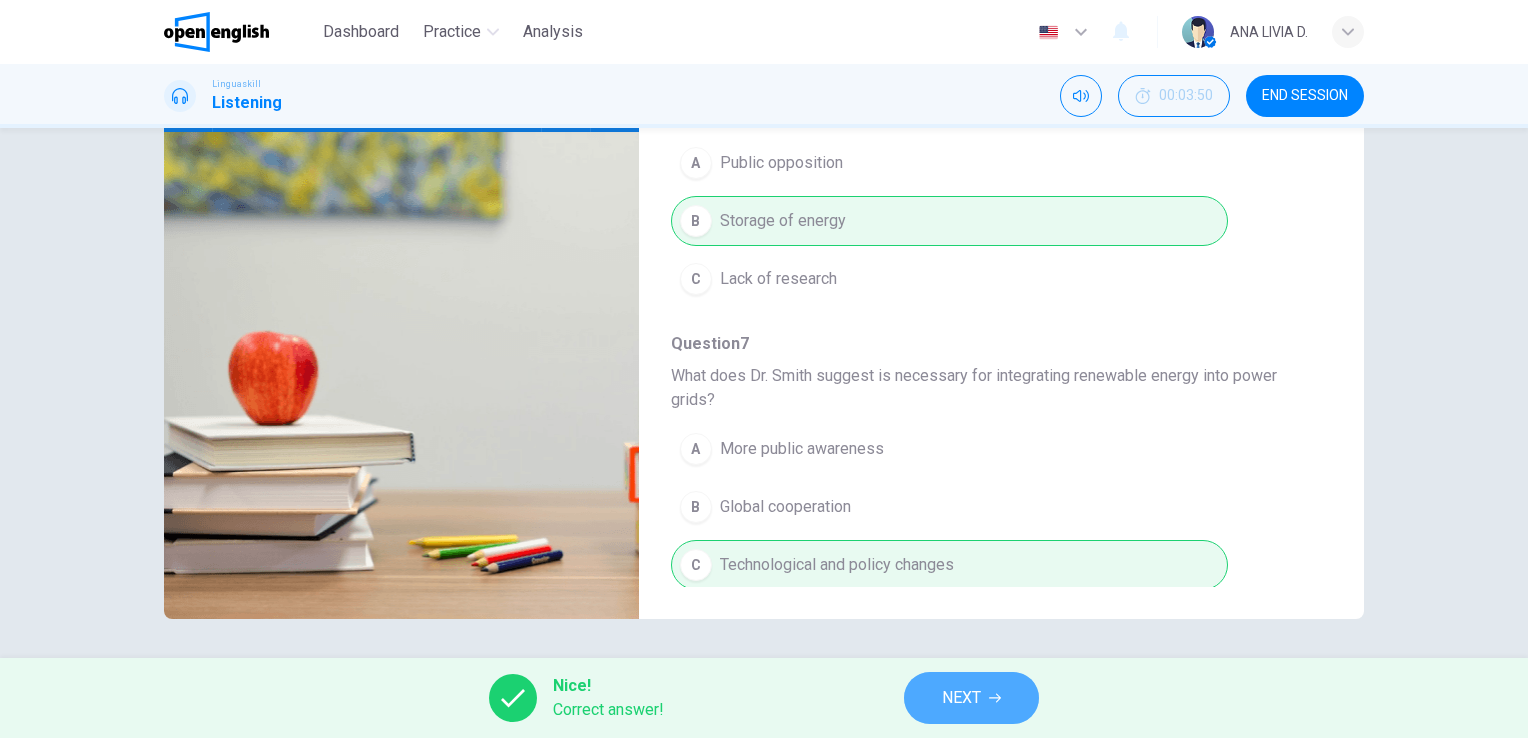 click on "NEXT" at bounding box center [971, 698] 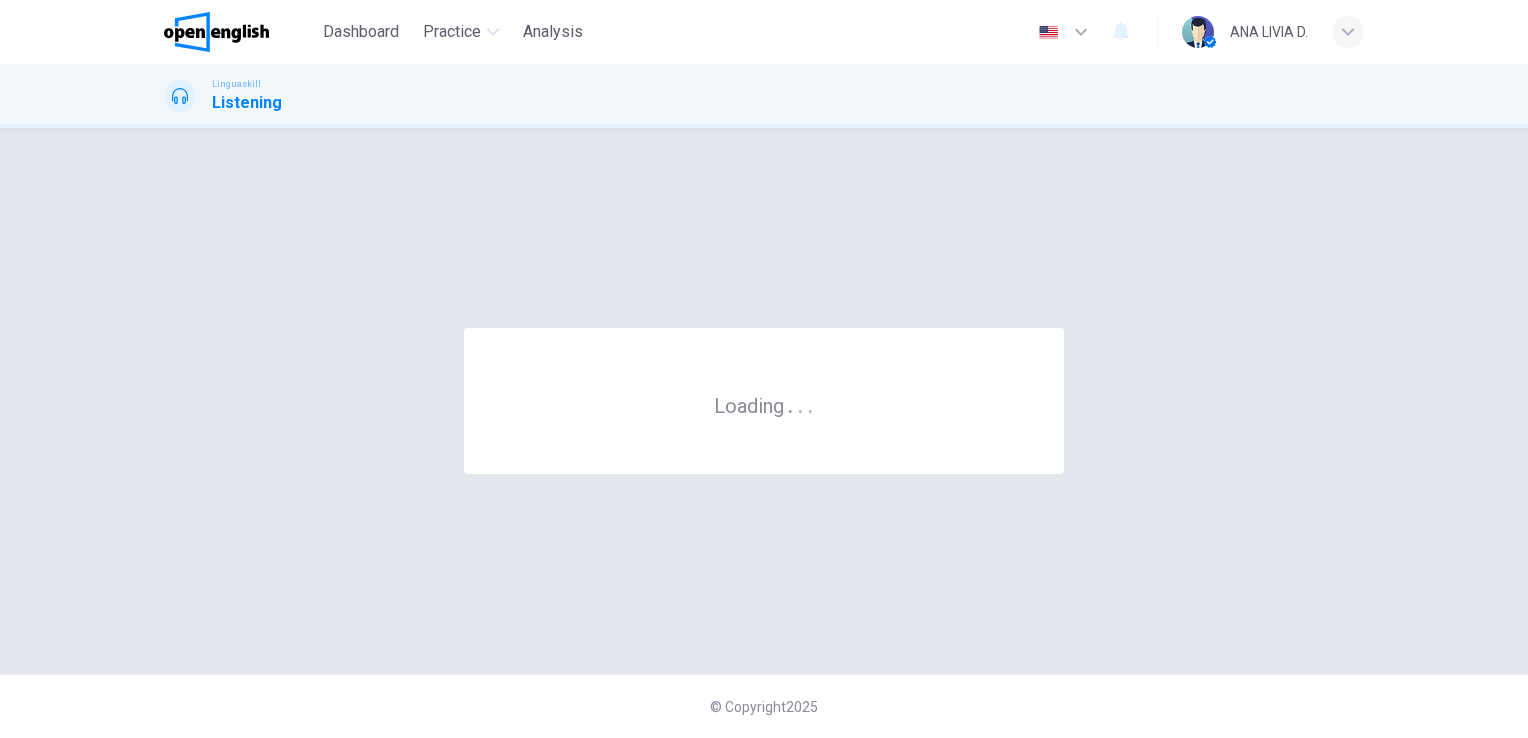 scroll, scrollTop: 0, scrollLeft: 0, axis: both 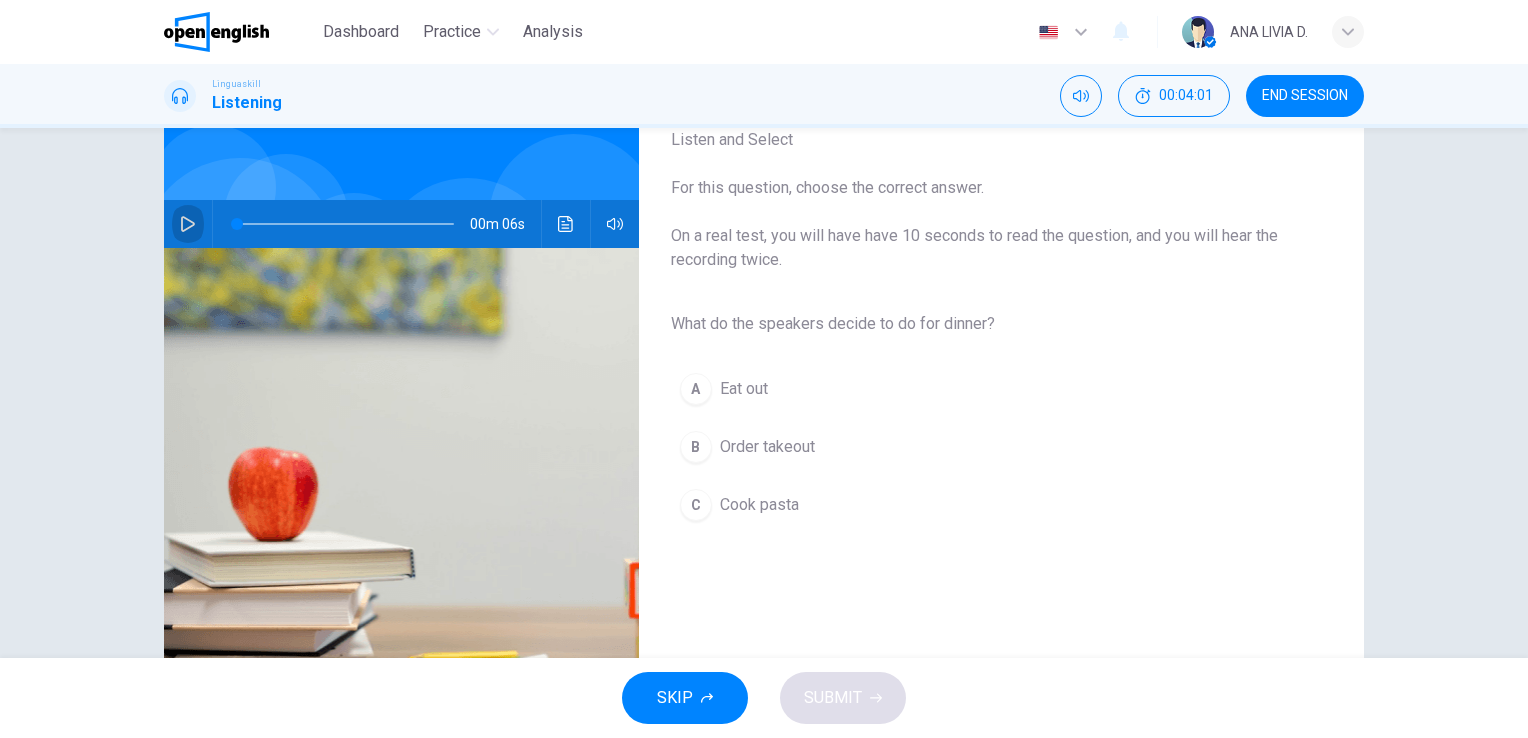click 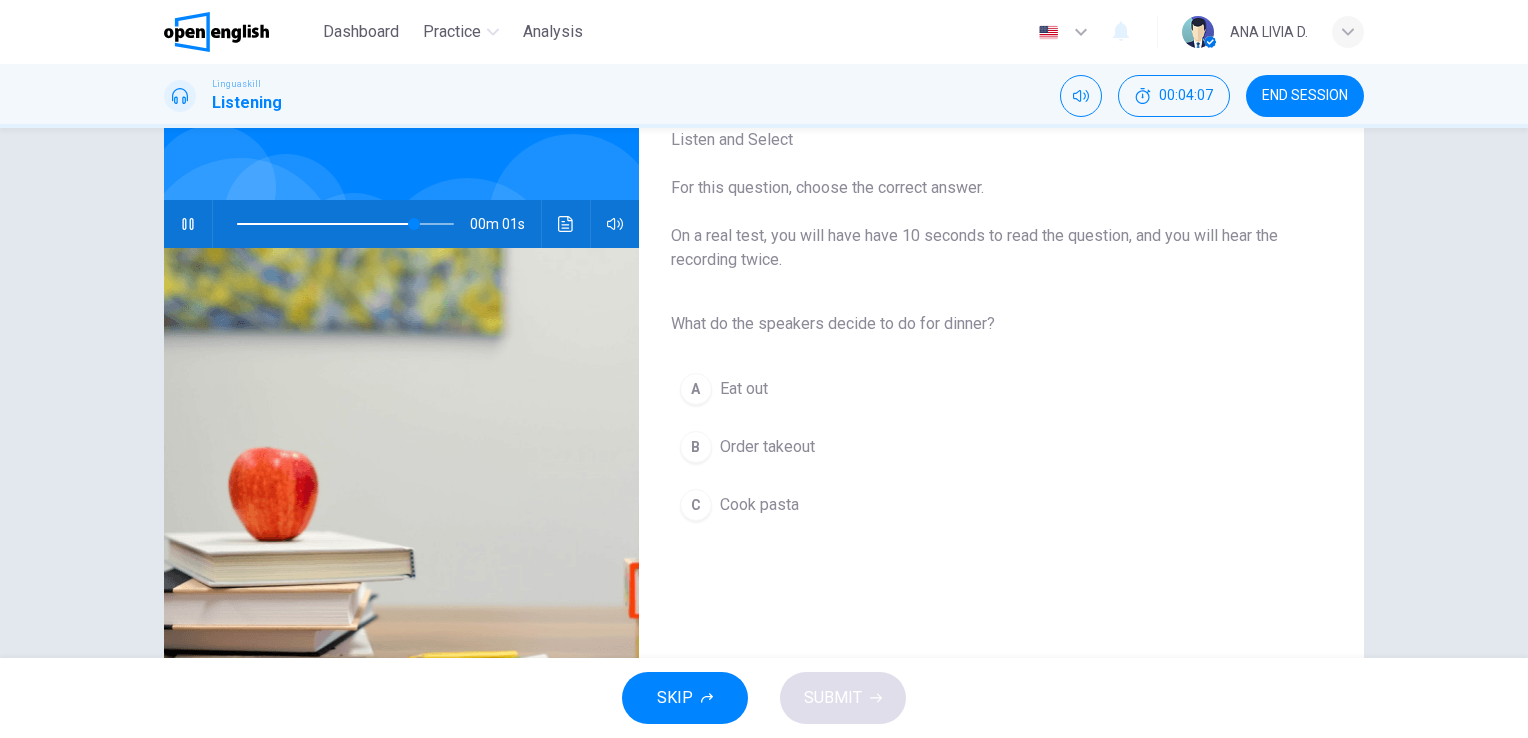 type on "*" 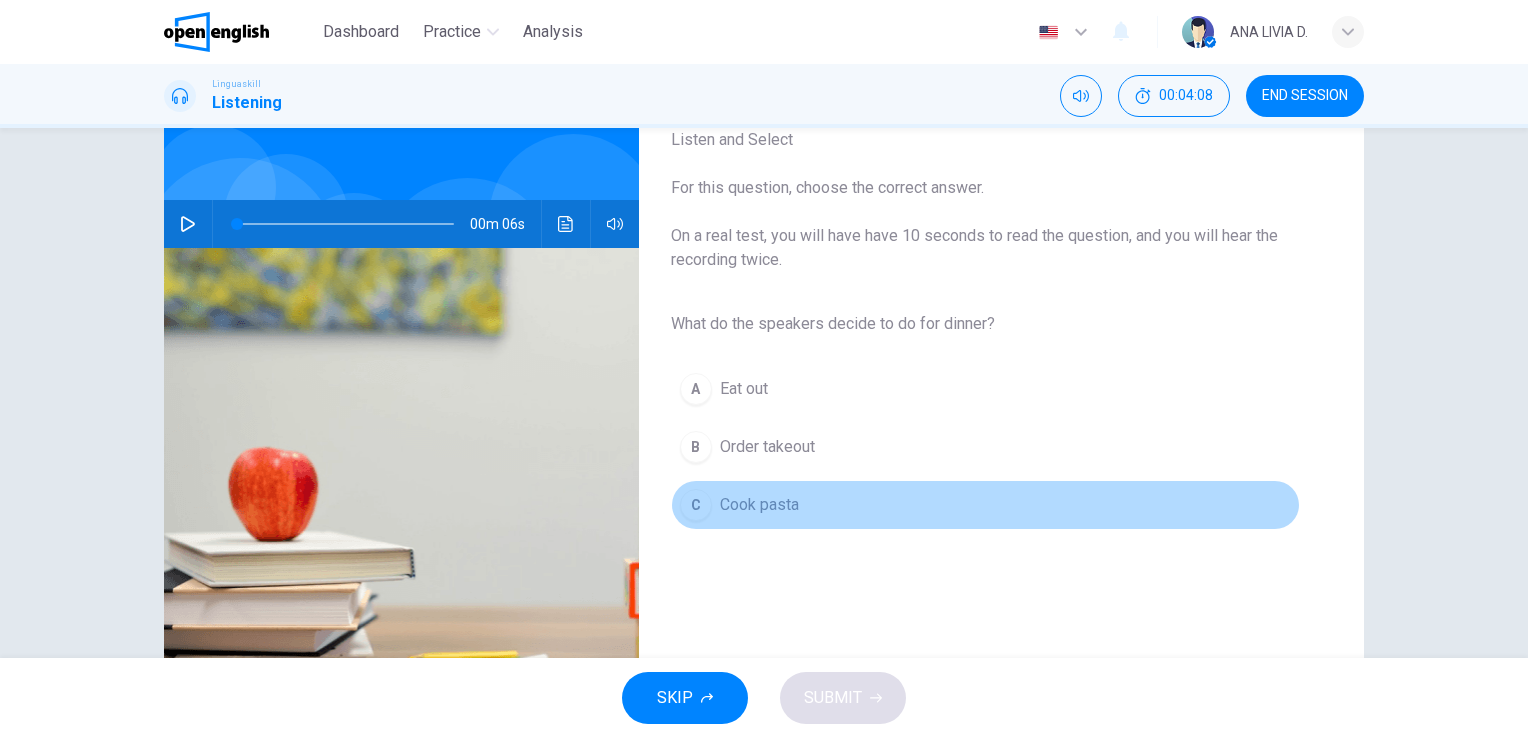 click on "C" at bounding box center [696, 505] 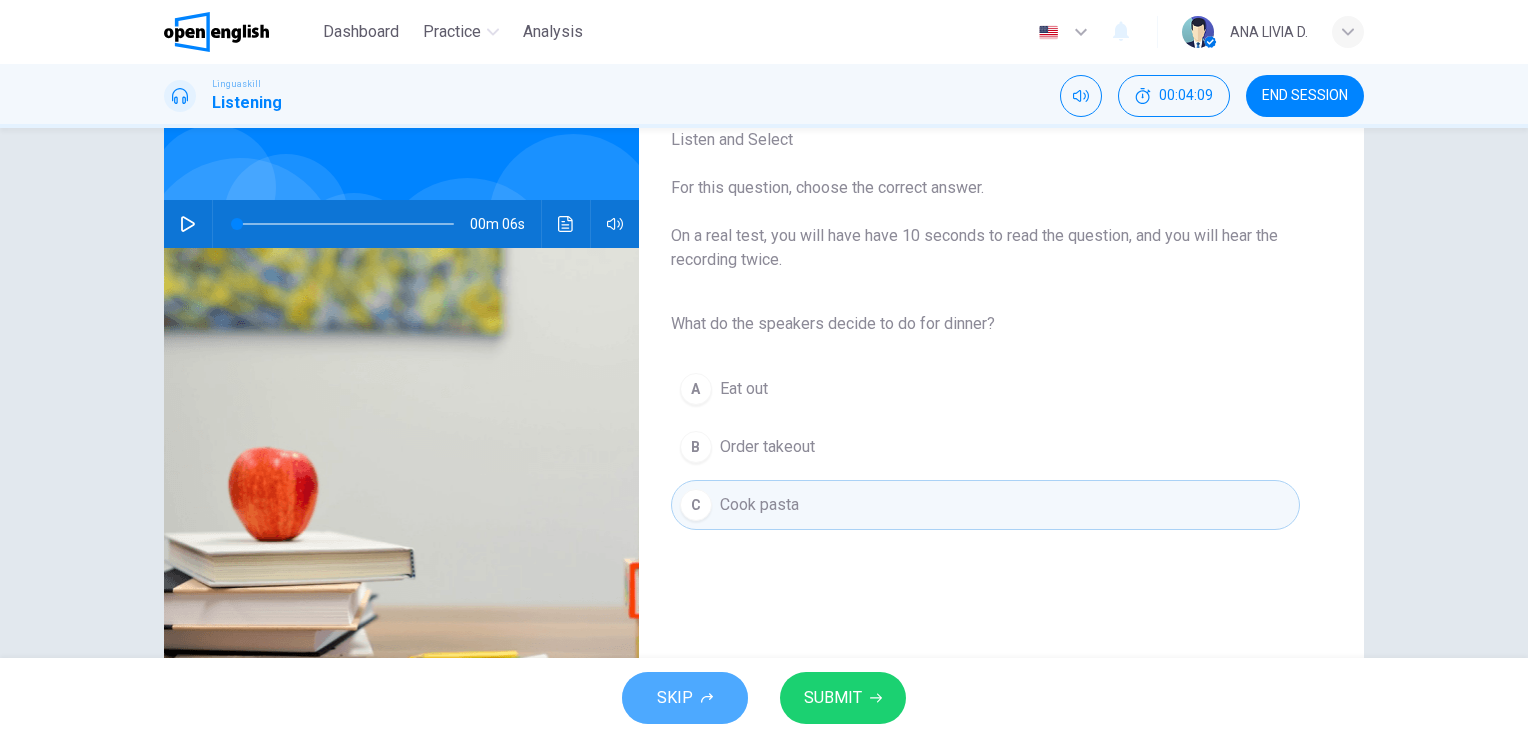 click on "SKIP" at bounding box center [675, 698] 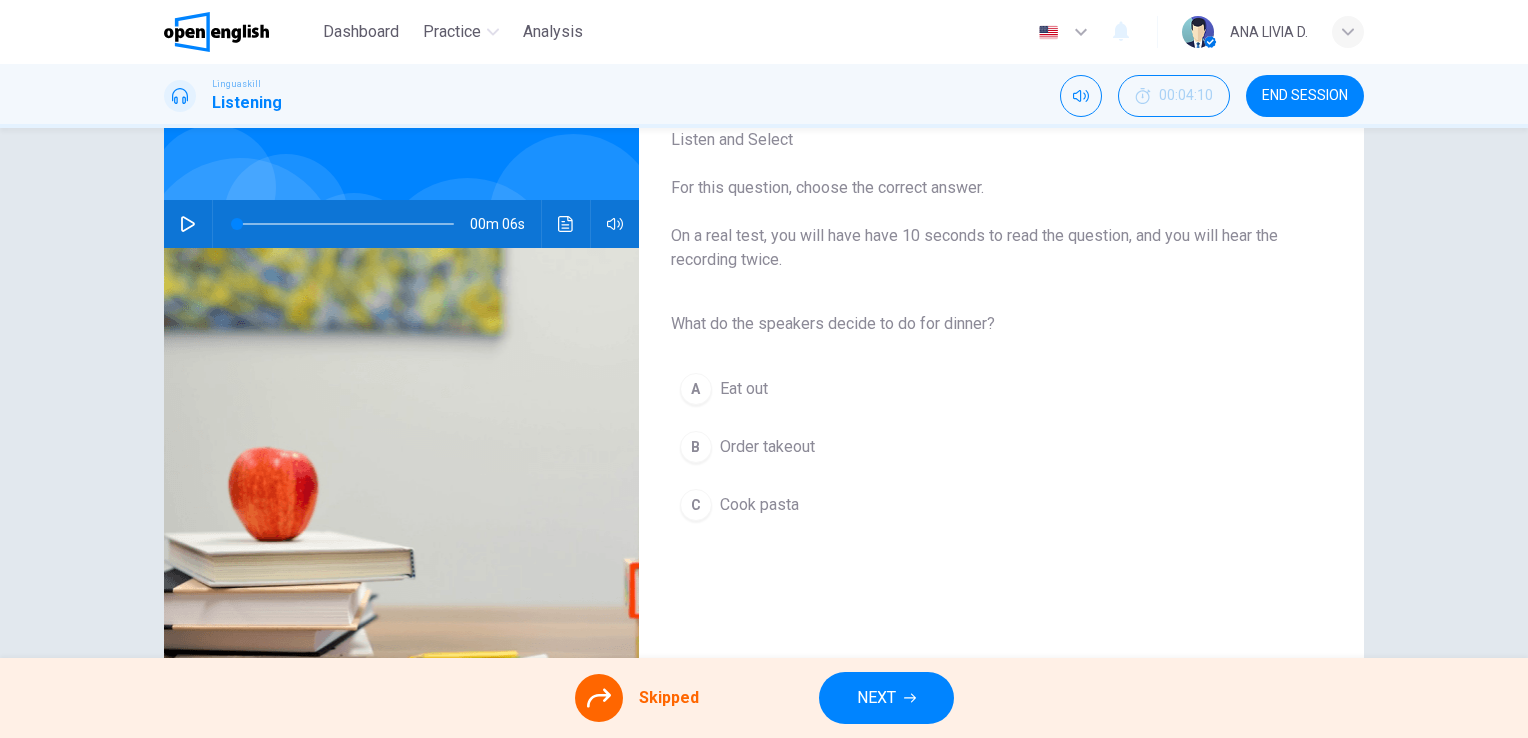 click on "A Eat out B Order takeout C Cook pasta" at bounding box center (985, 447) 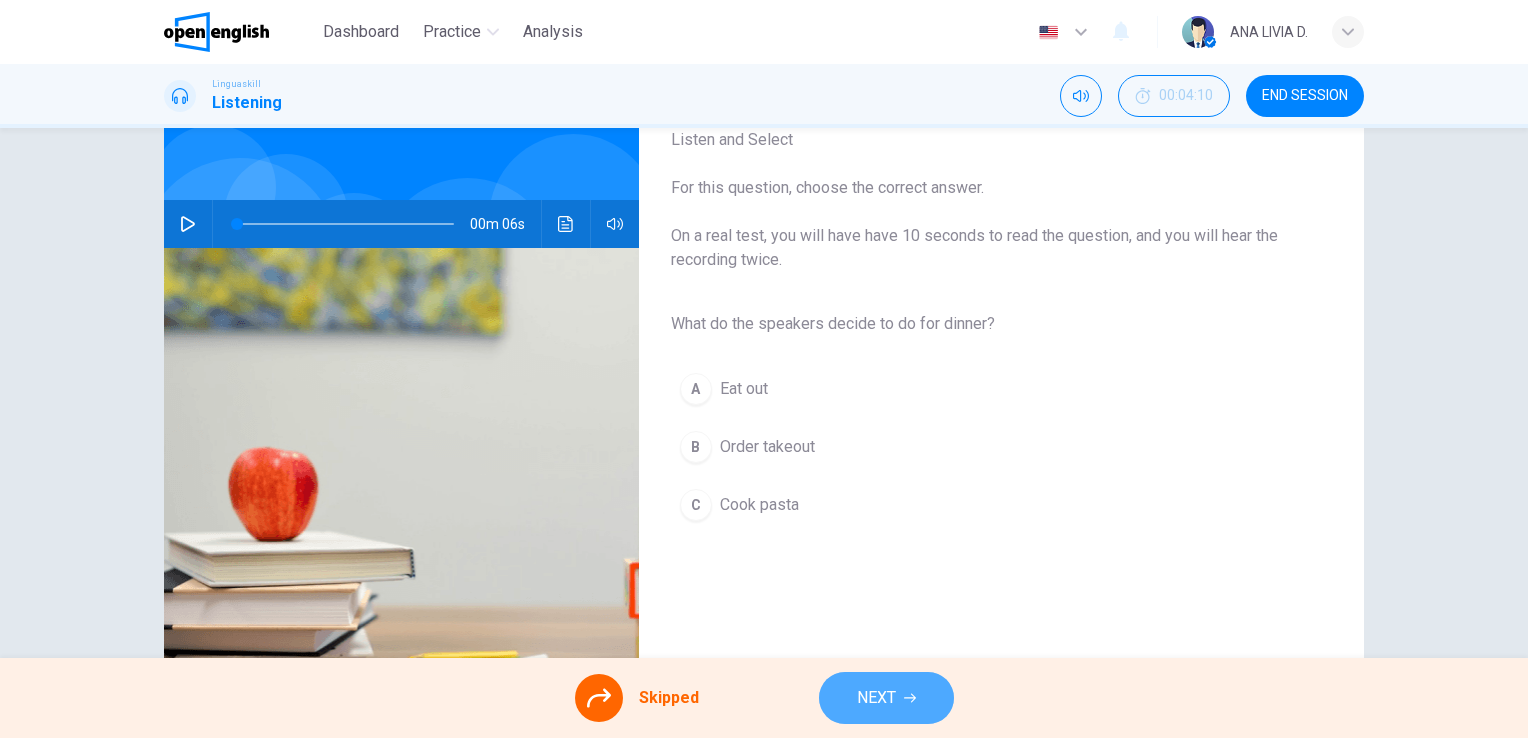 click on "NEXT" at bounding box center [876, 698] 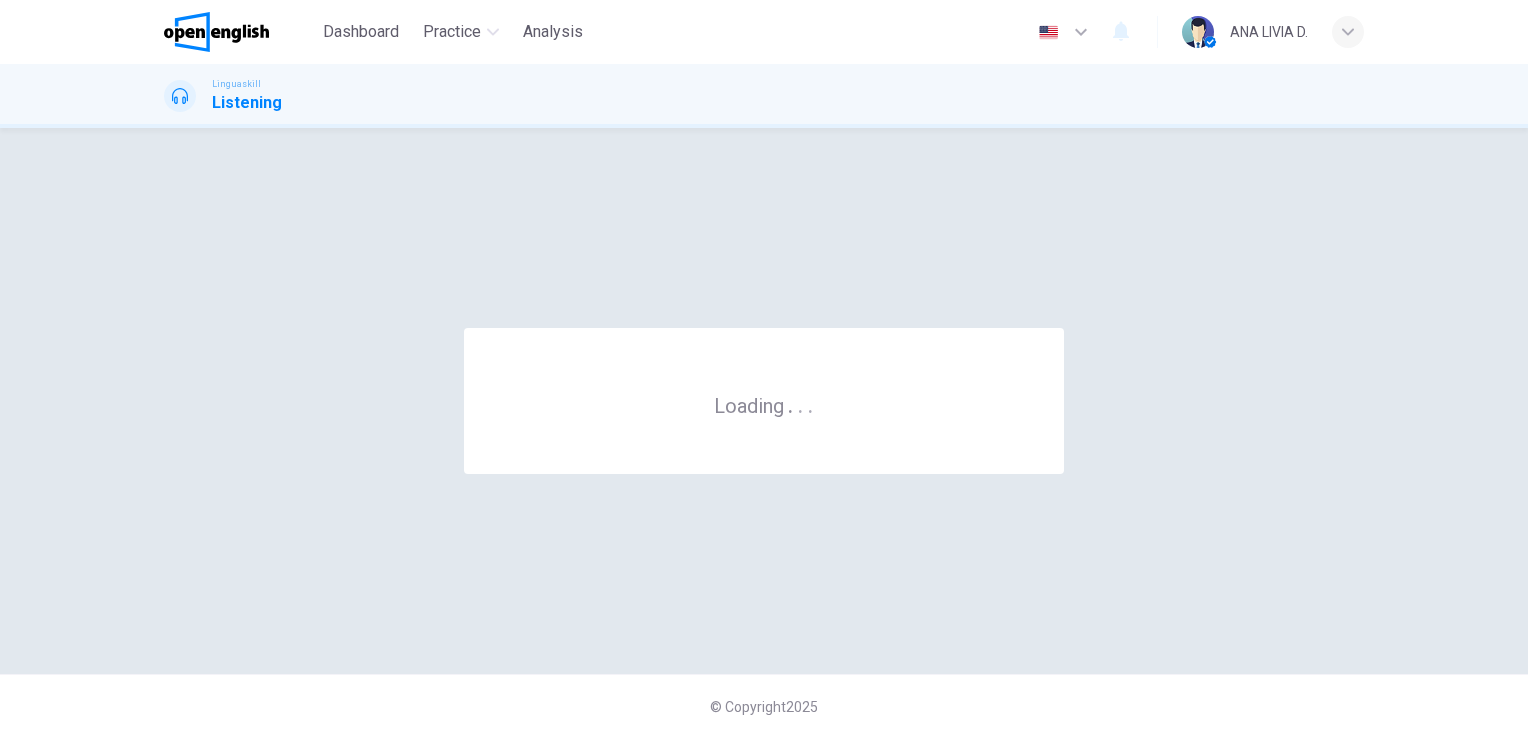 scroll, scrollTop: 0, scrollLeft: 0, axis: both 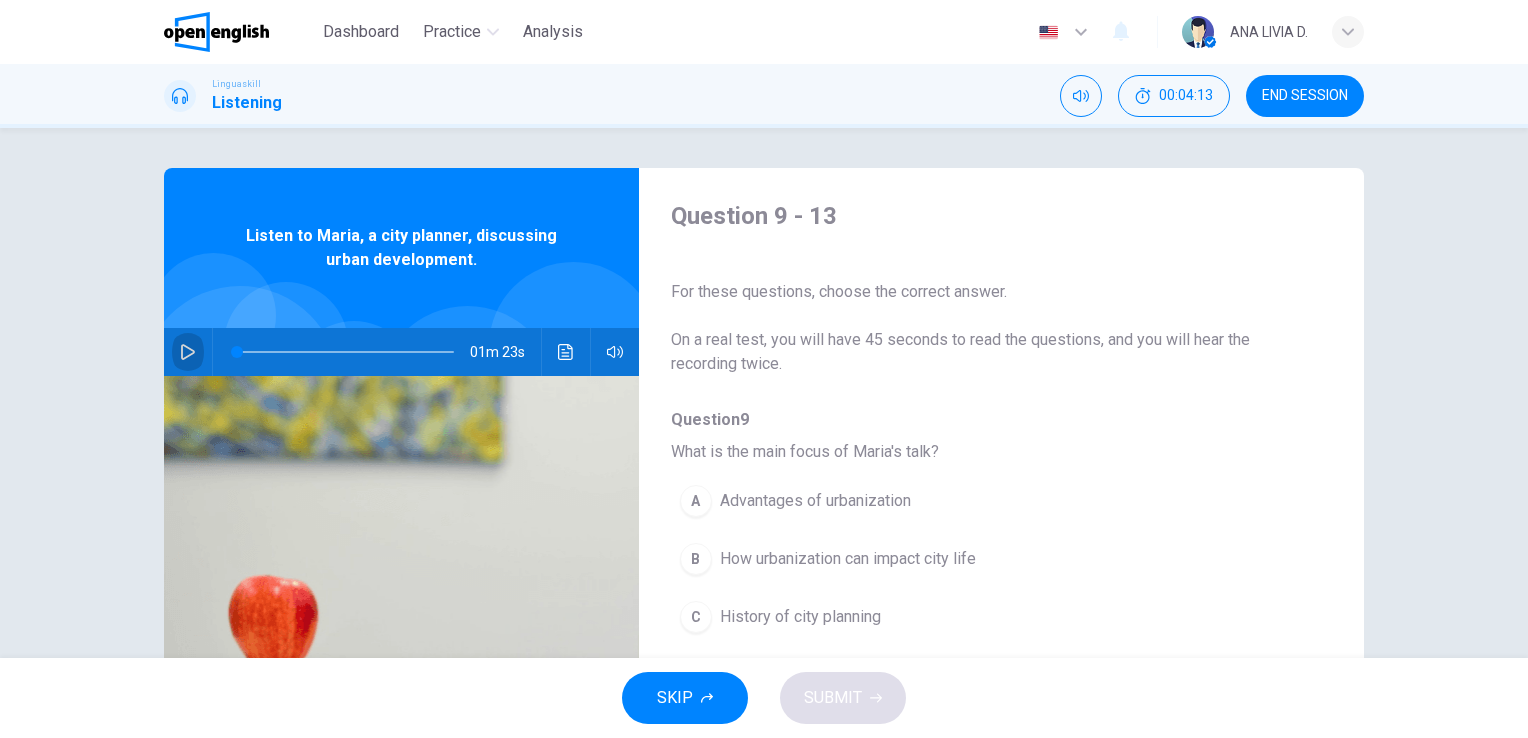 click 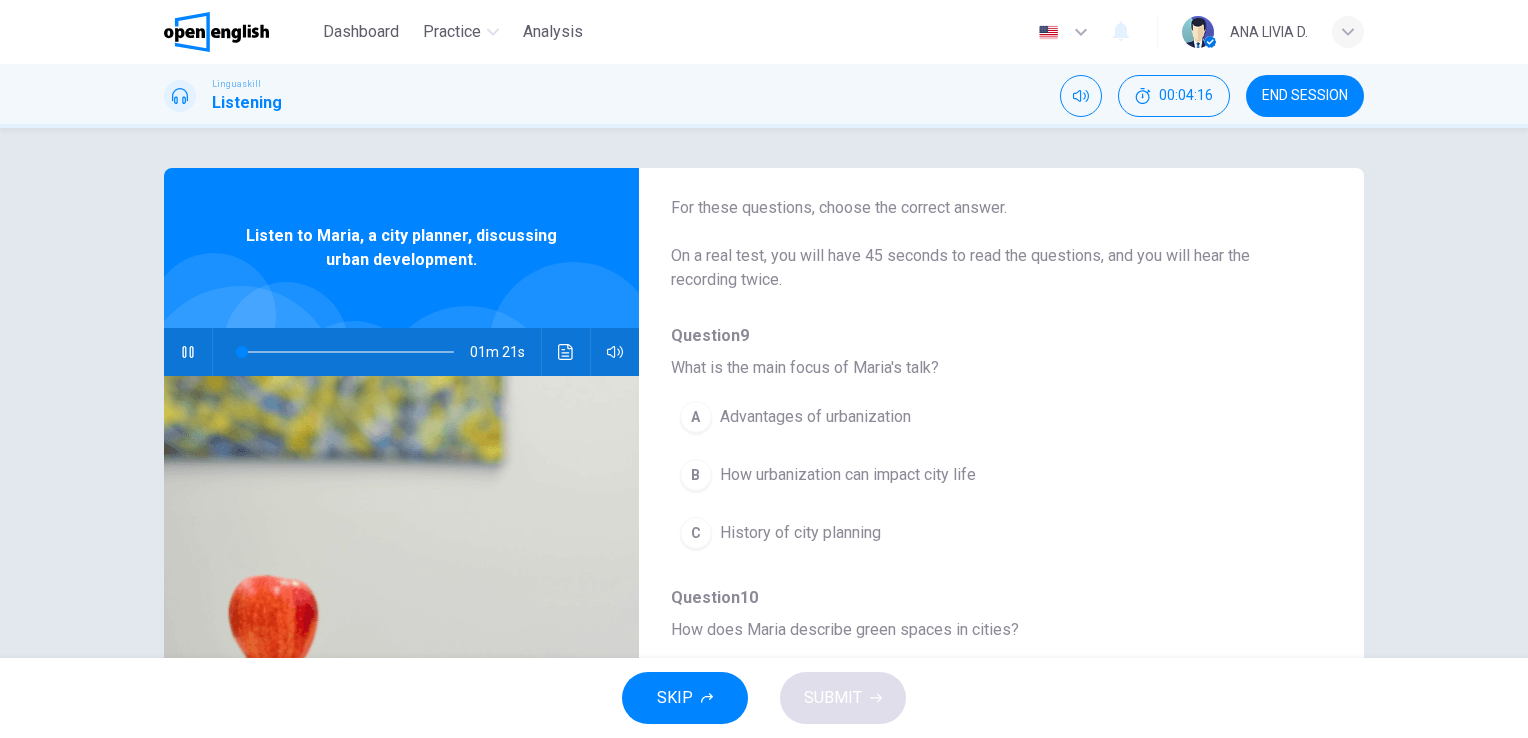 scroll, scrollTop: 44, scrollLeft: 0, axis: vertical 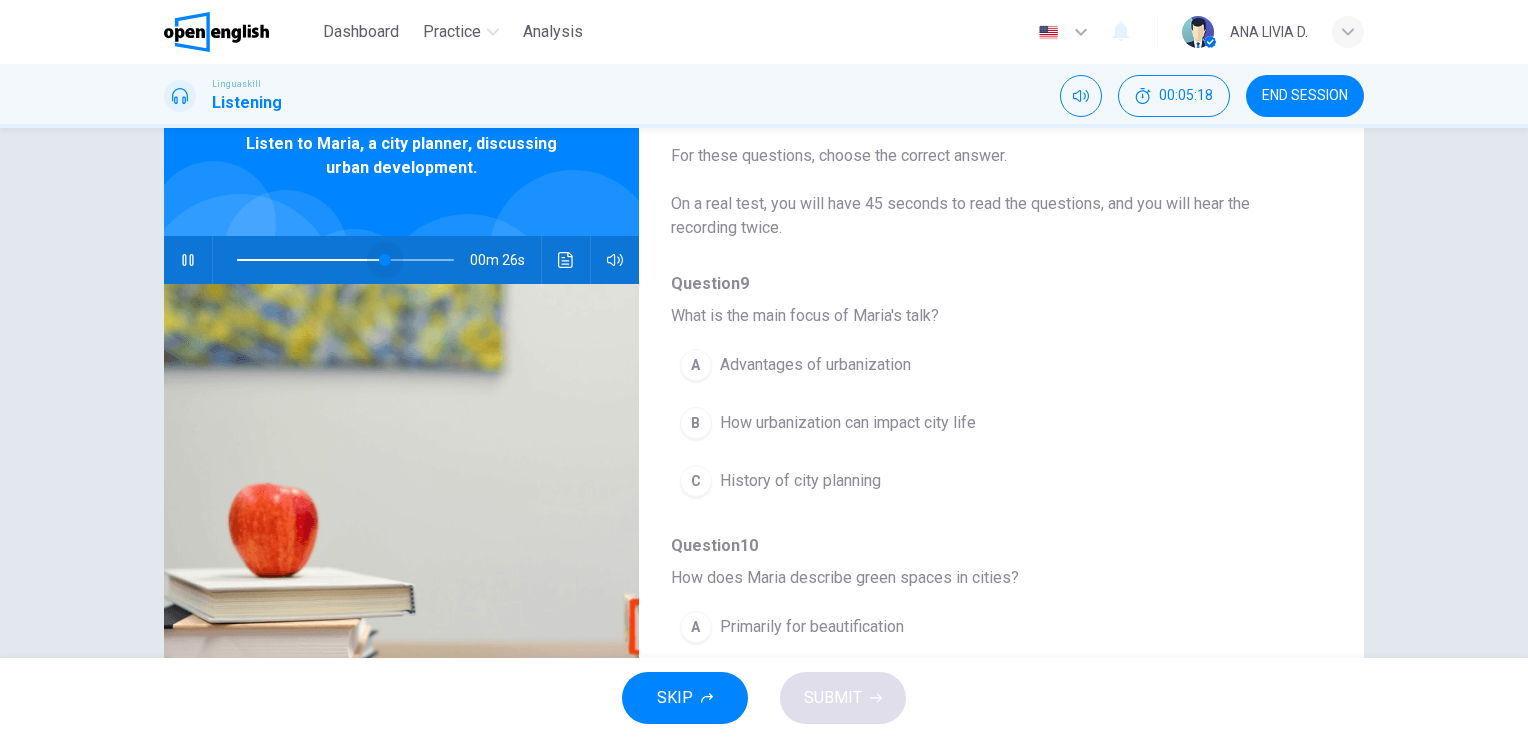 click at bounding box center (385, 260) 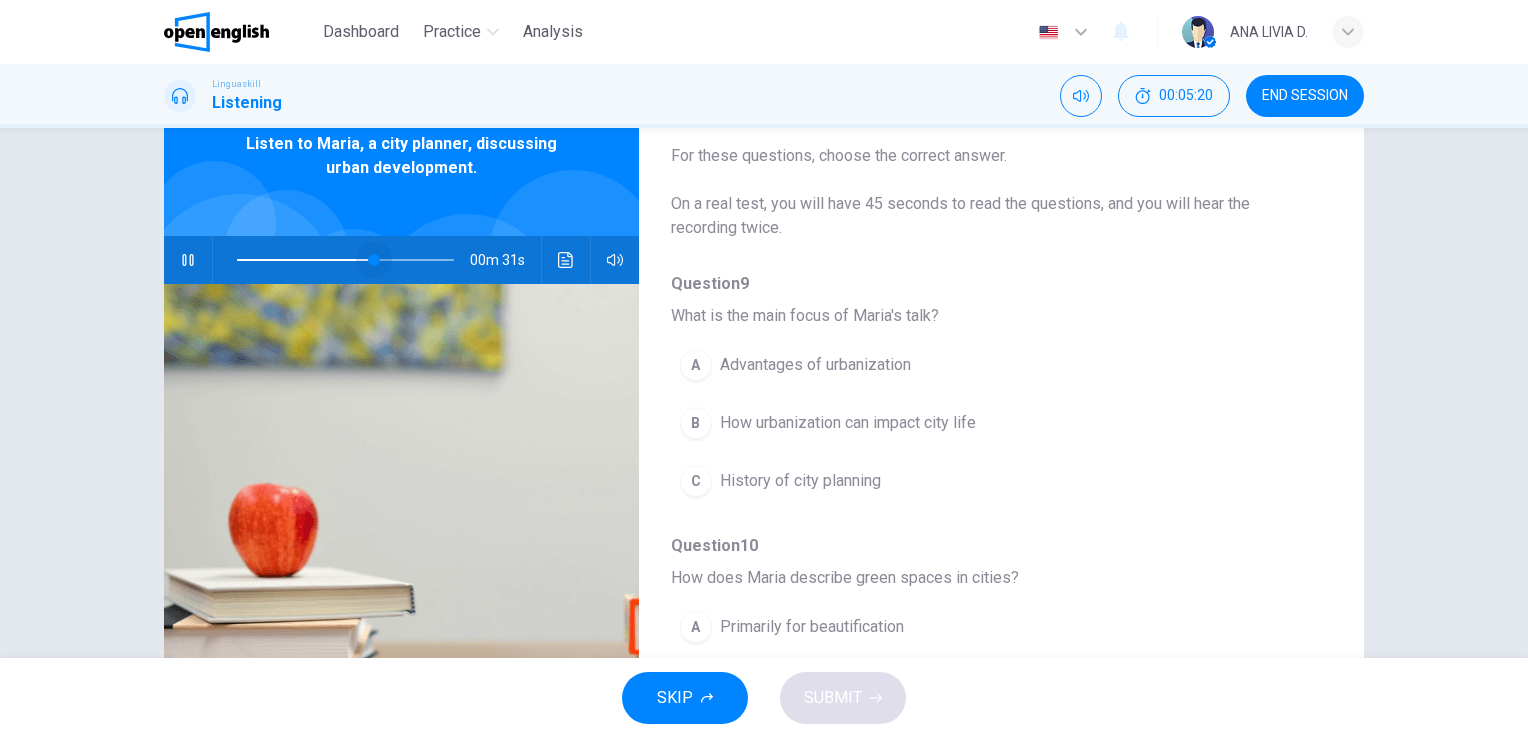 click at bounding box center [374, 260] 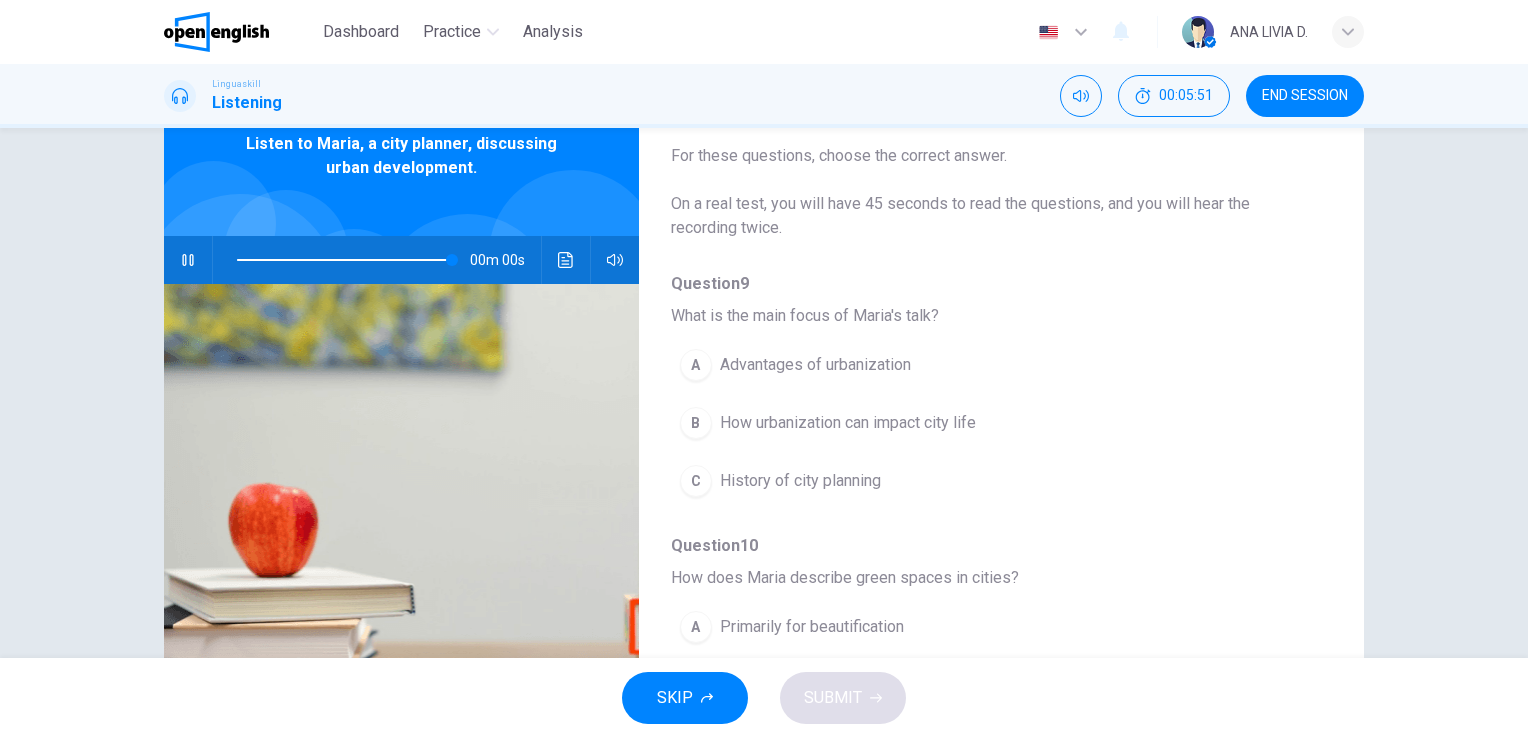 type on "*" 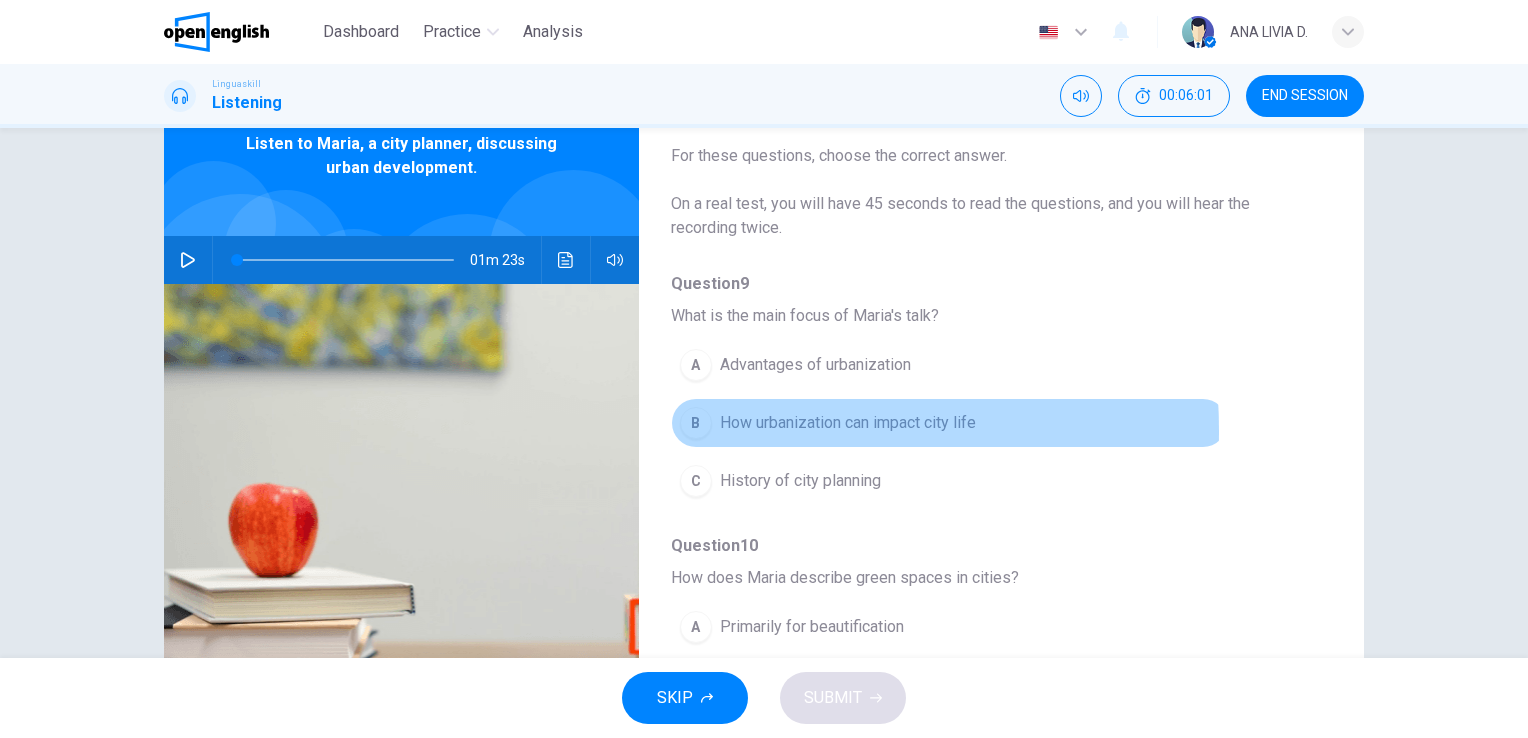 click on "B" at bounding box center [696, 423] 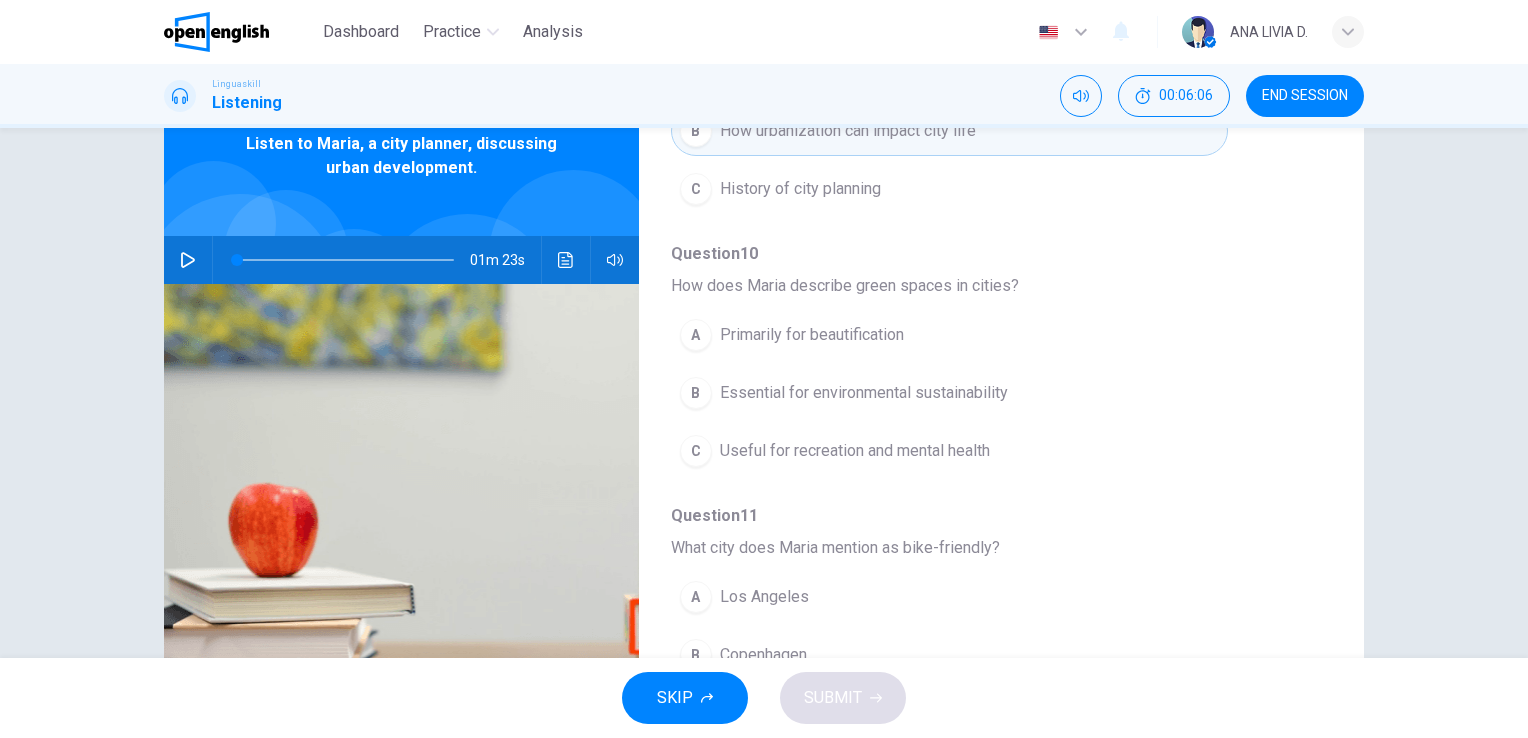 scroll, scrollTop: 303, scrollLeft: 0, axis: vertical 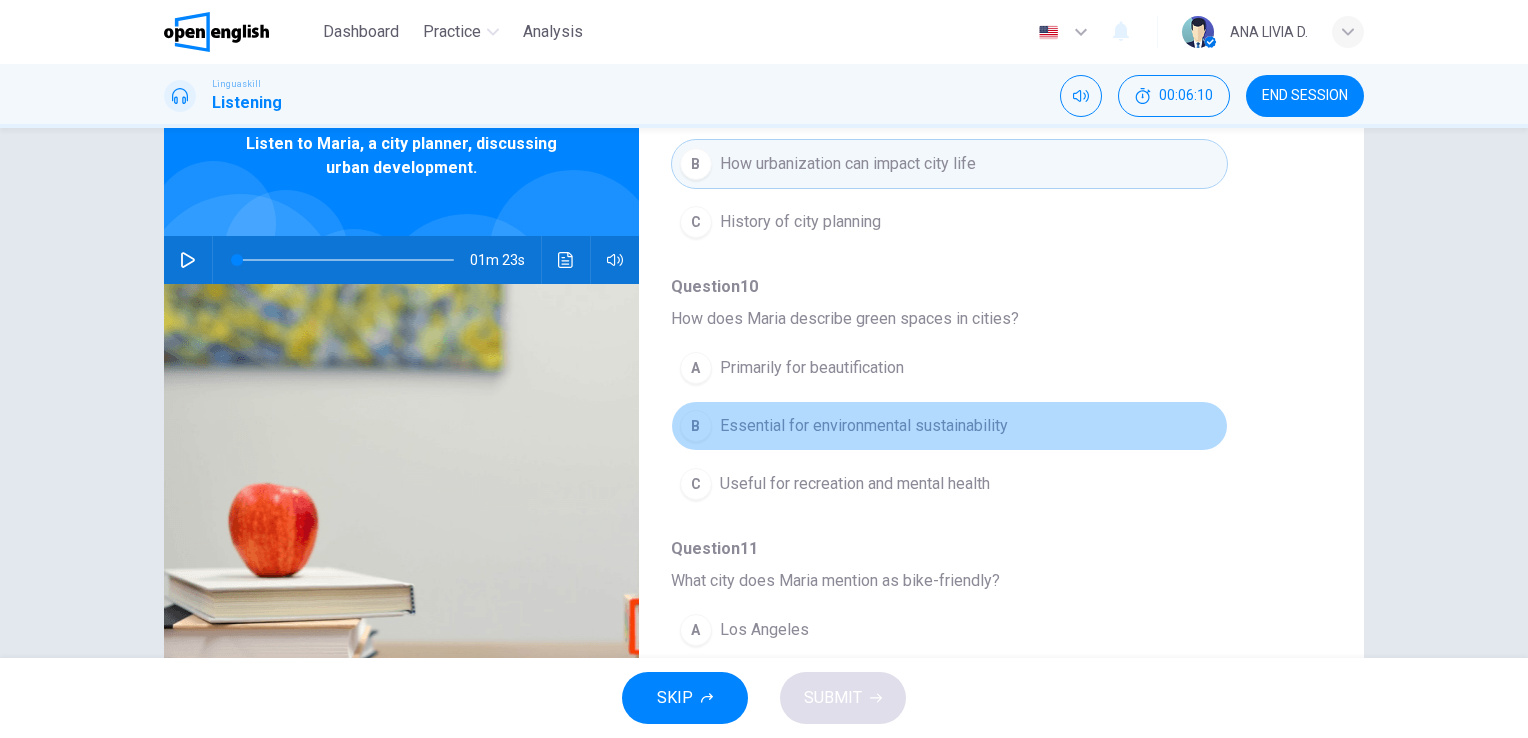 click on "Essential for environmental sustainability" at bounding box center [864, 426] 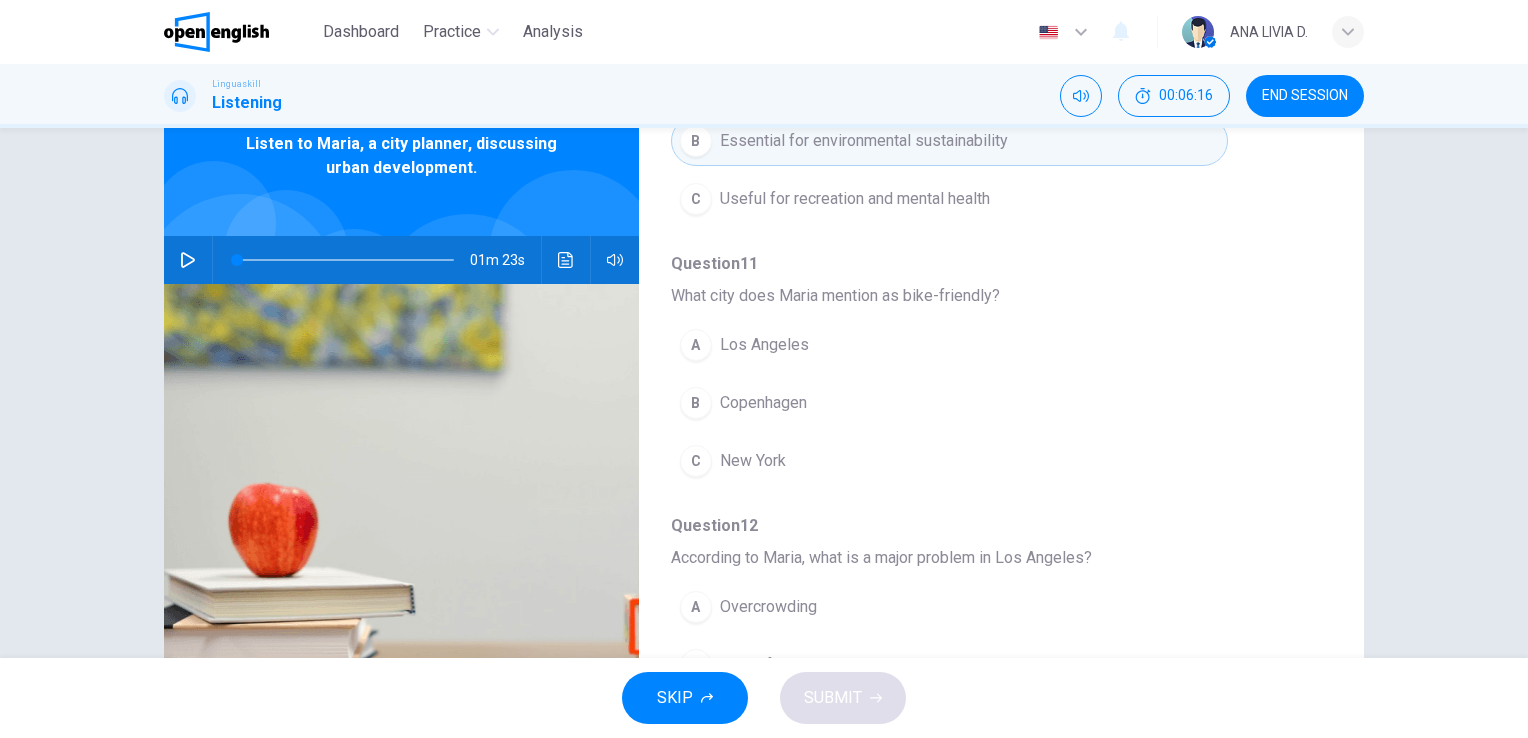 scroll, scrollTop: 586, scrollLeft: 0, axis: vertical 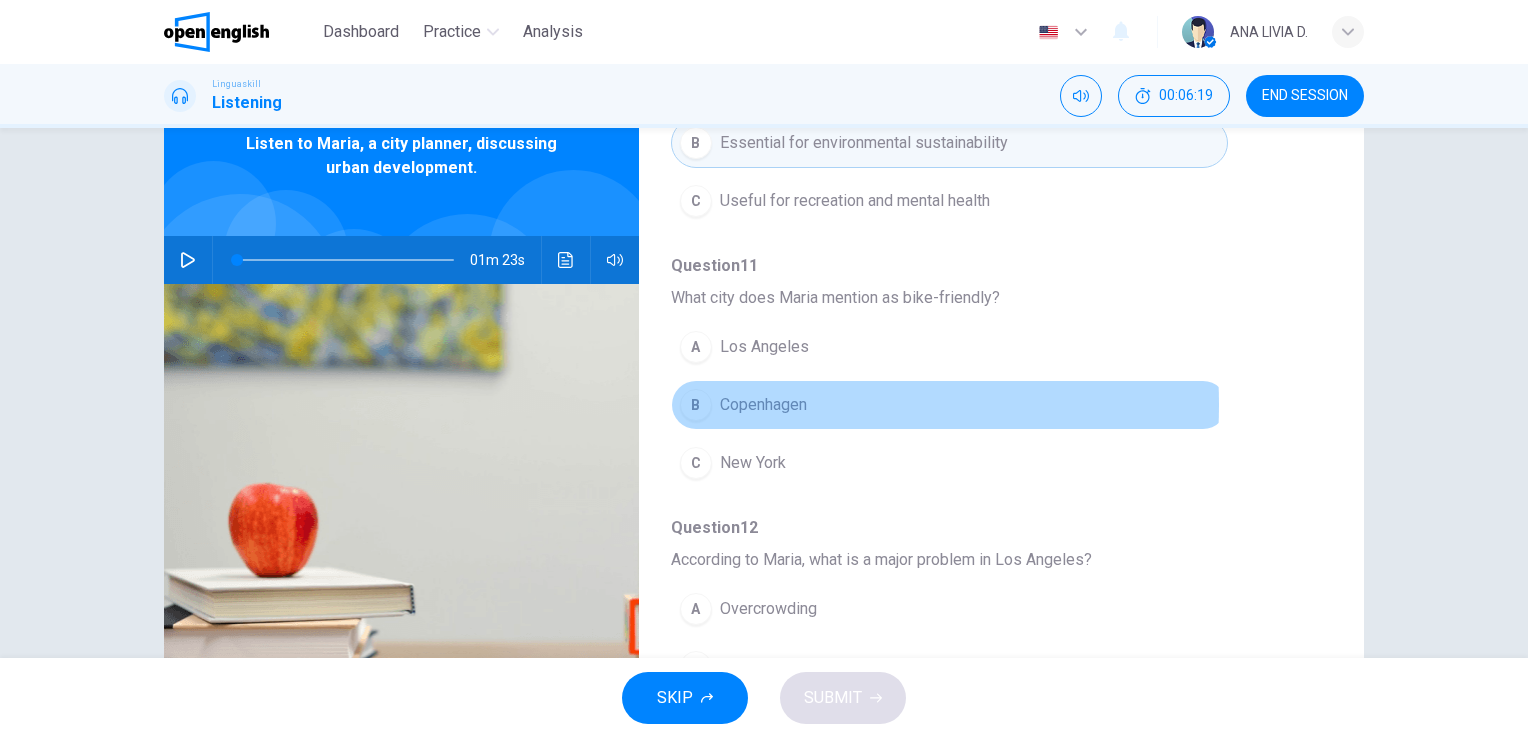 click on "Copenhagen" at bounding box center (763, 405) 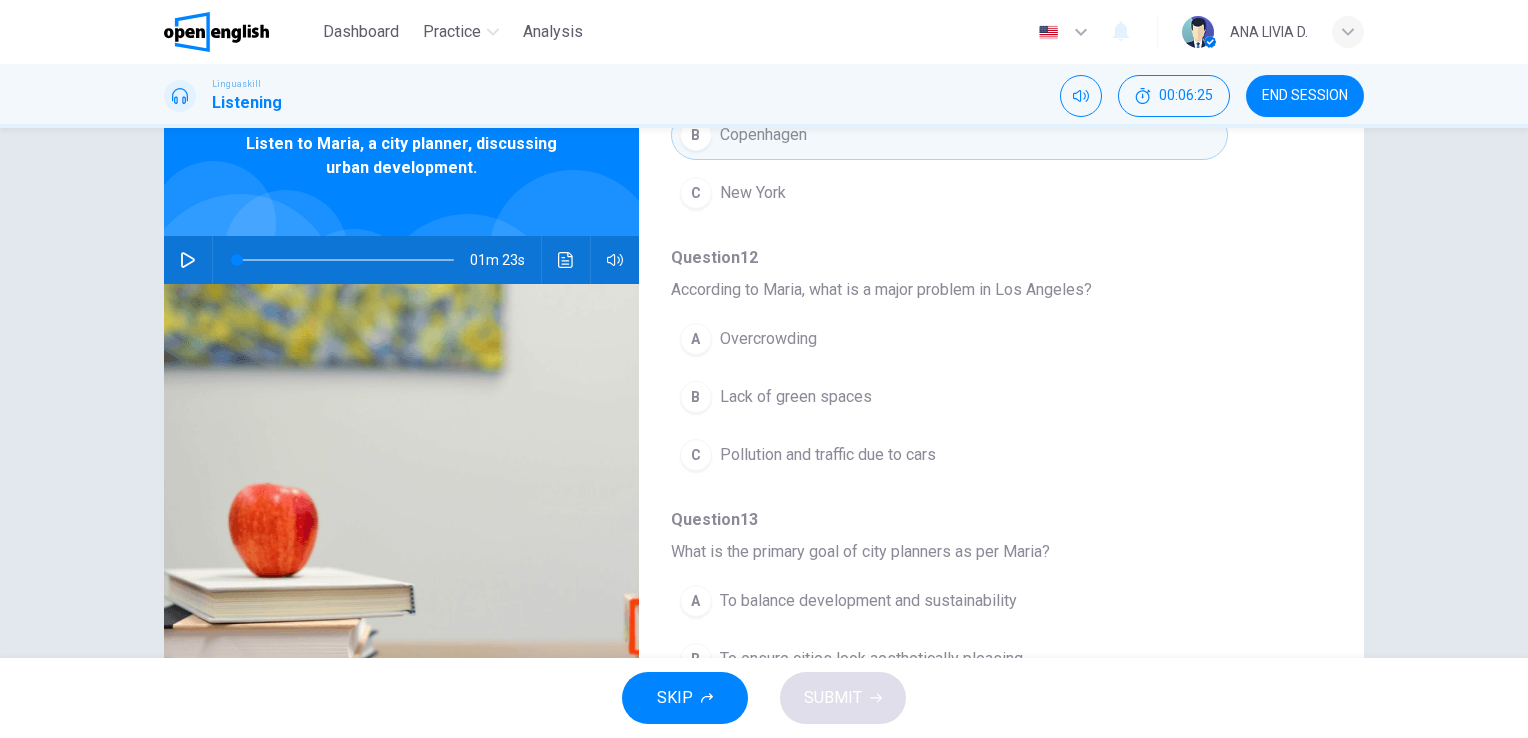 scroll, scrollTop: 855, scrollLeft: 0, axis: vertical 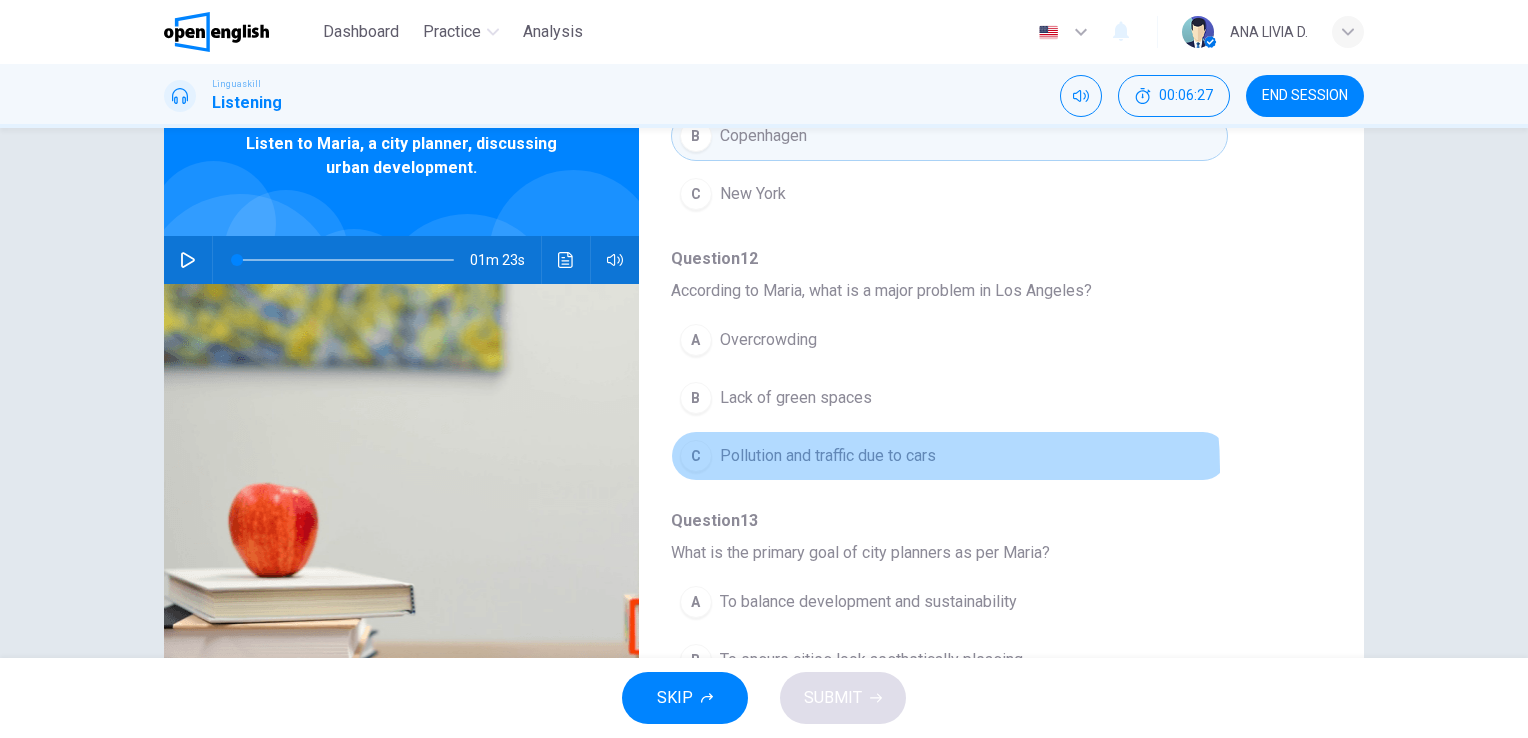 click on "C Pollution and traffic due to cars" at bounding box center [949, 456] 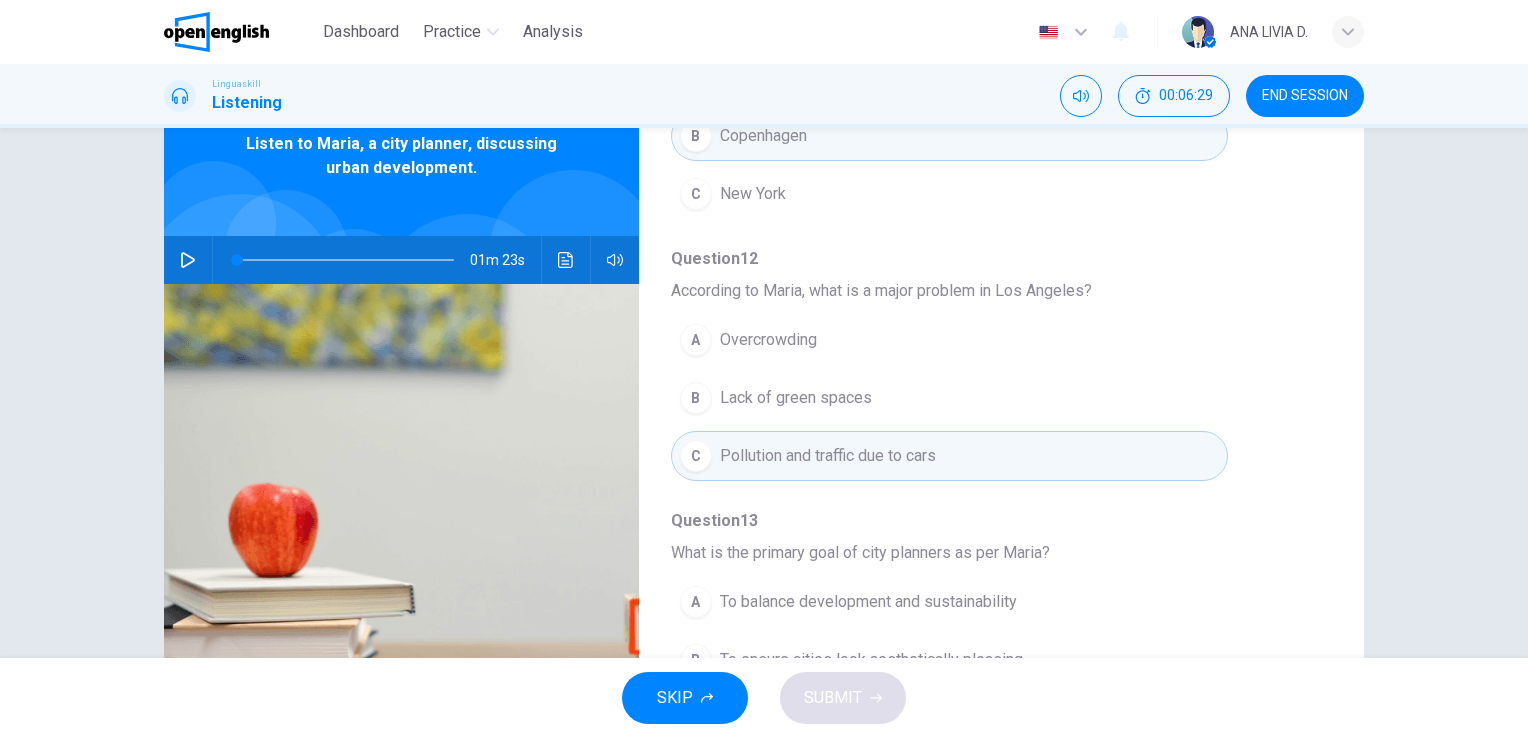 scroll, scrollTop: 856, scrollLeft: 0, axis: vertical 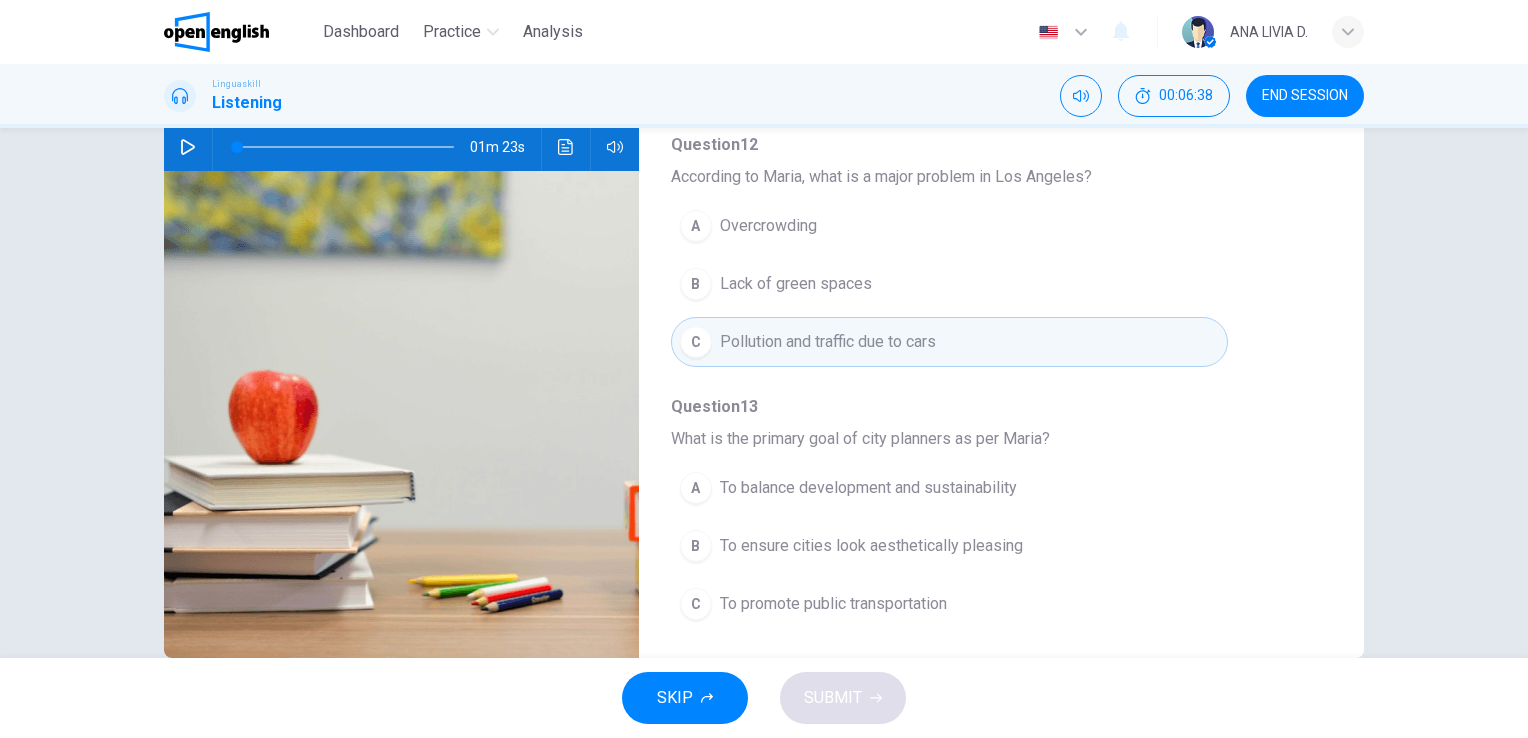 click on "To balance development and sustainability" at bounding box center [868, 488] 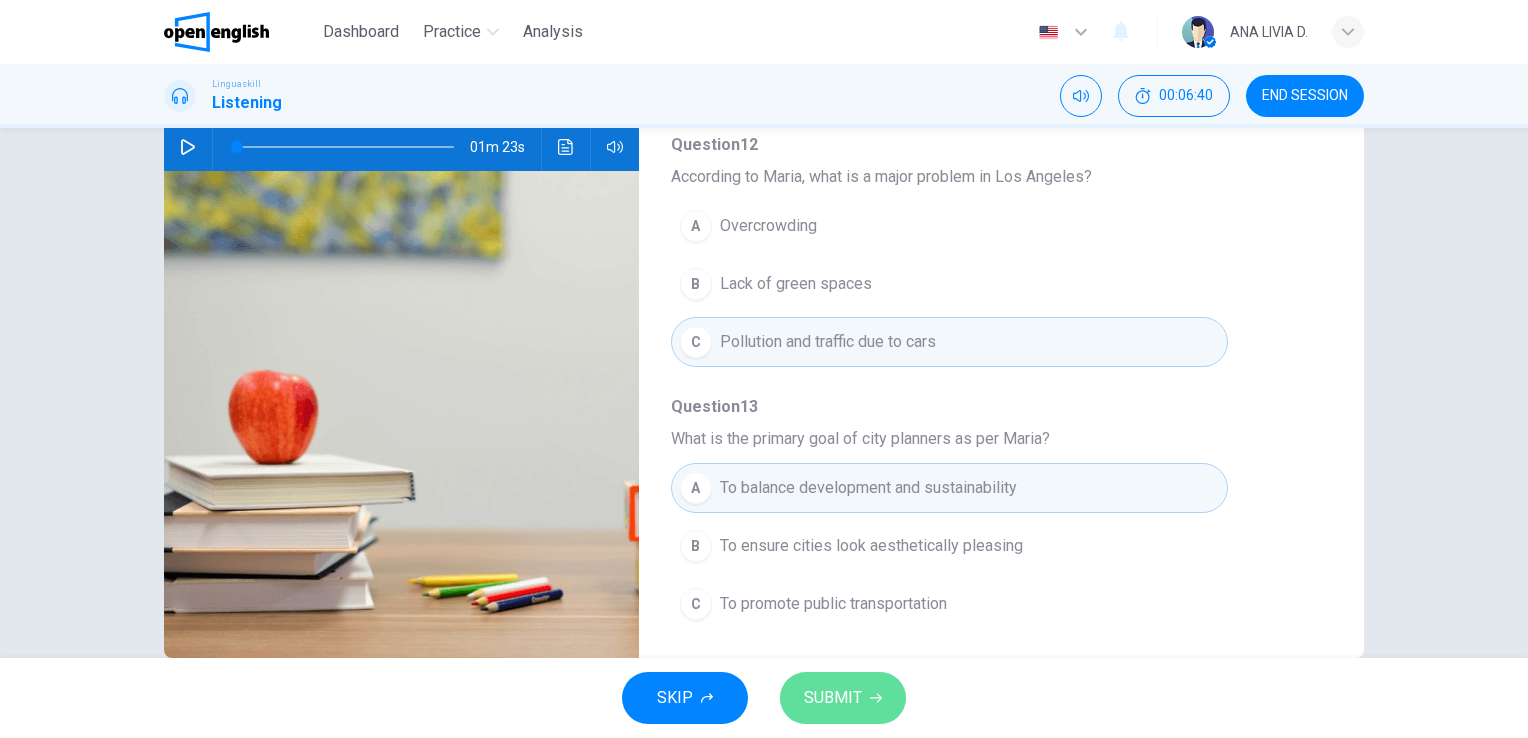 click on "SUBMIT" at bounding box center [833, 698] 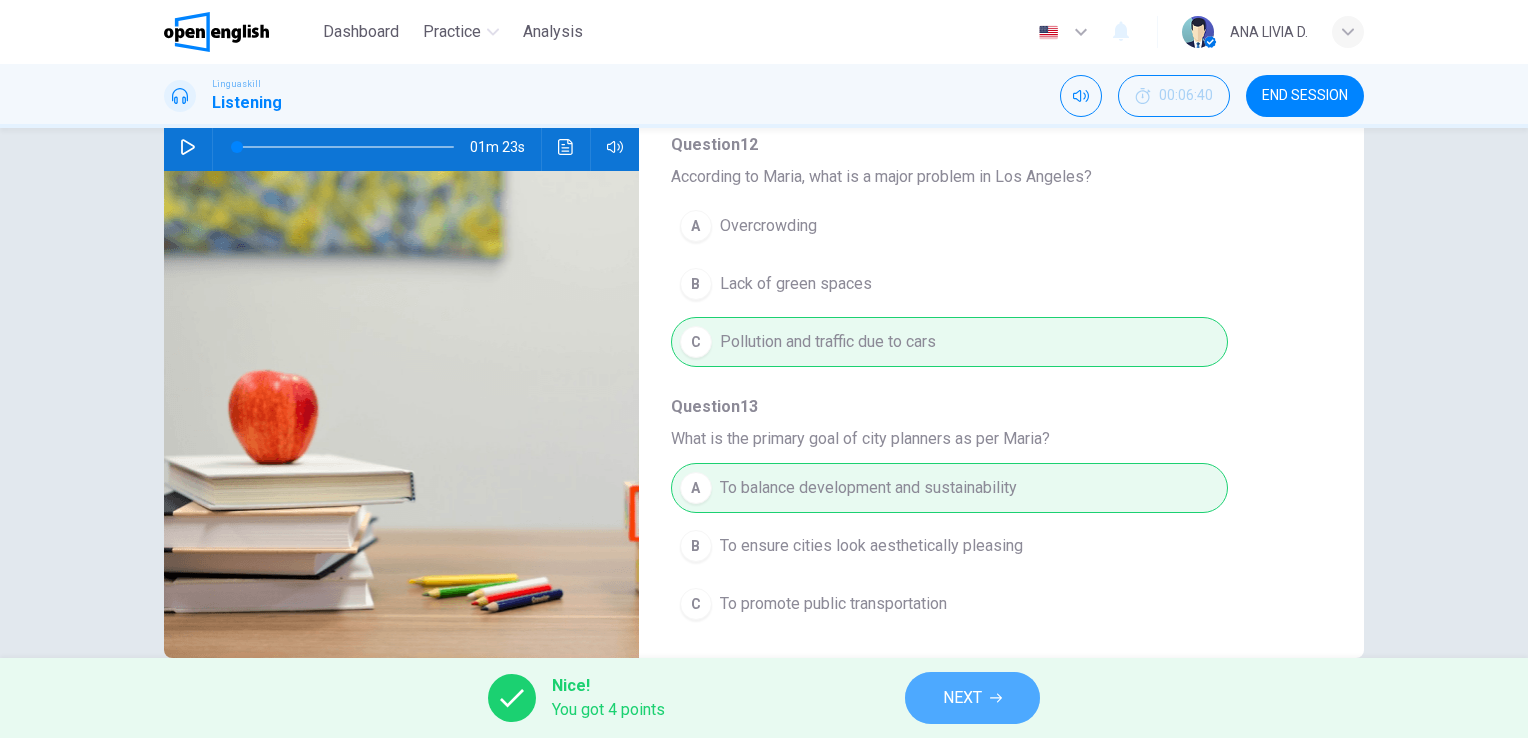 click on "NEXT" at bounding box center (962, 698) 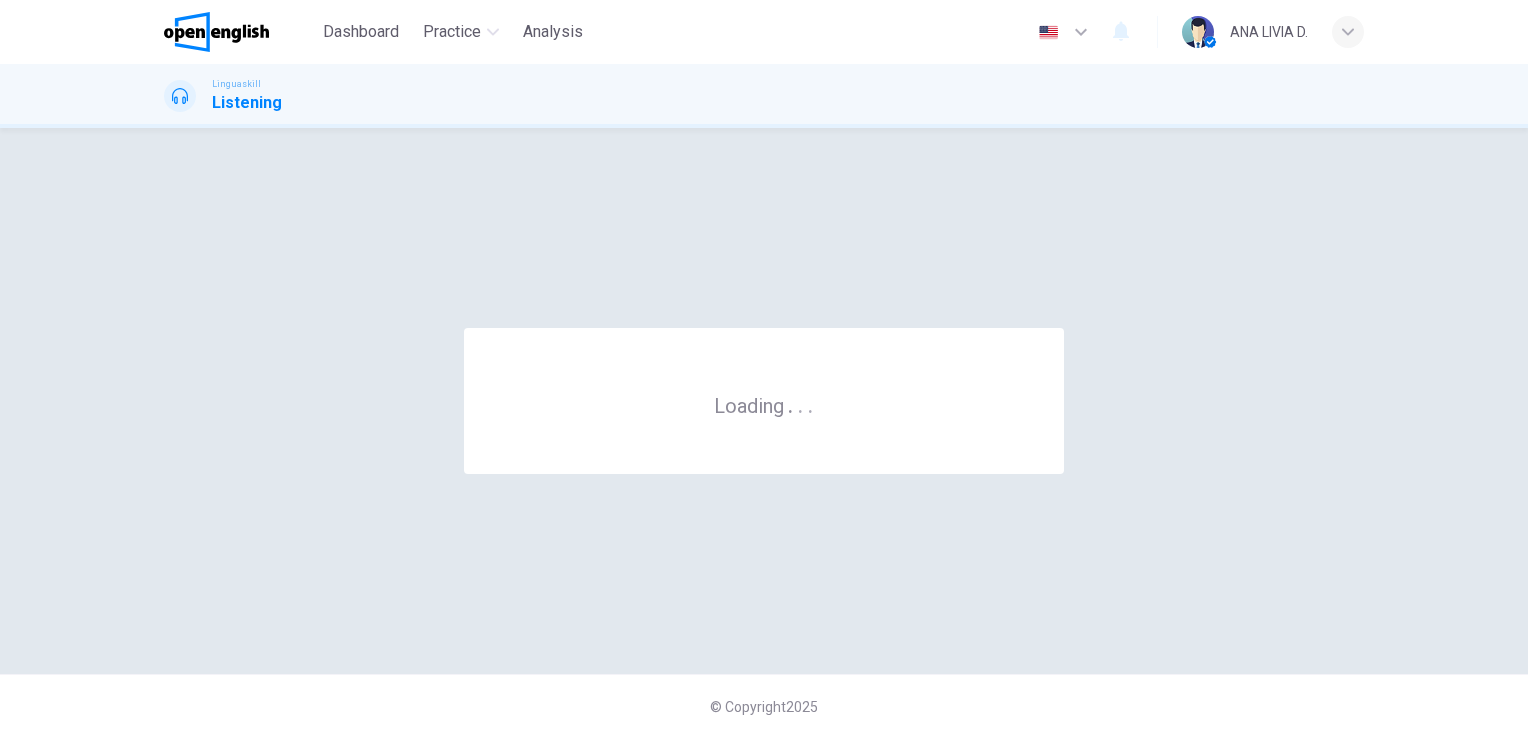 scroll, scrollTop: 0, scrollLeft: 0, axis: both 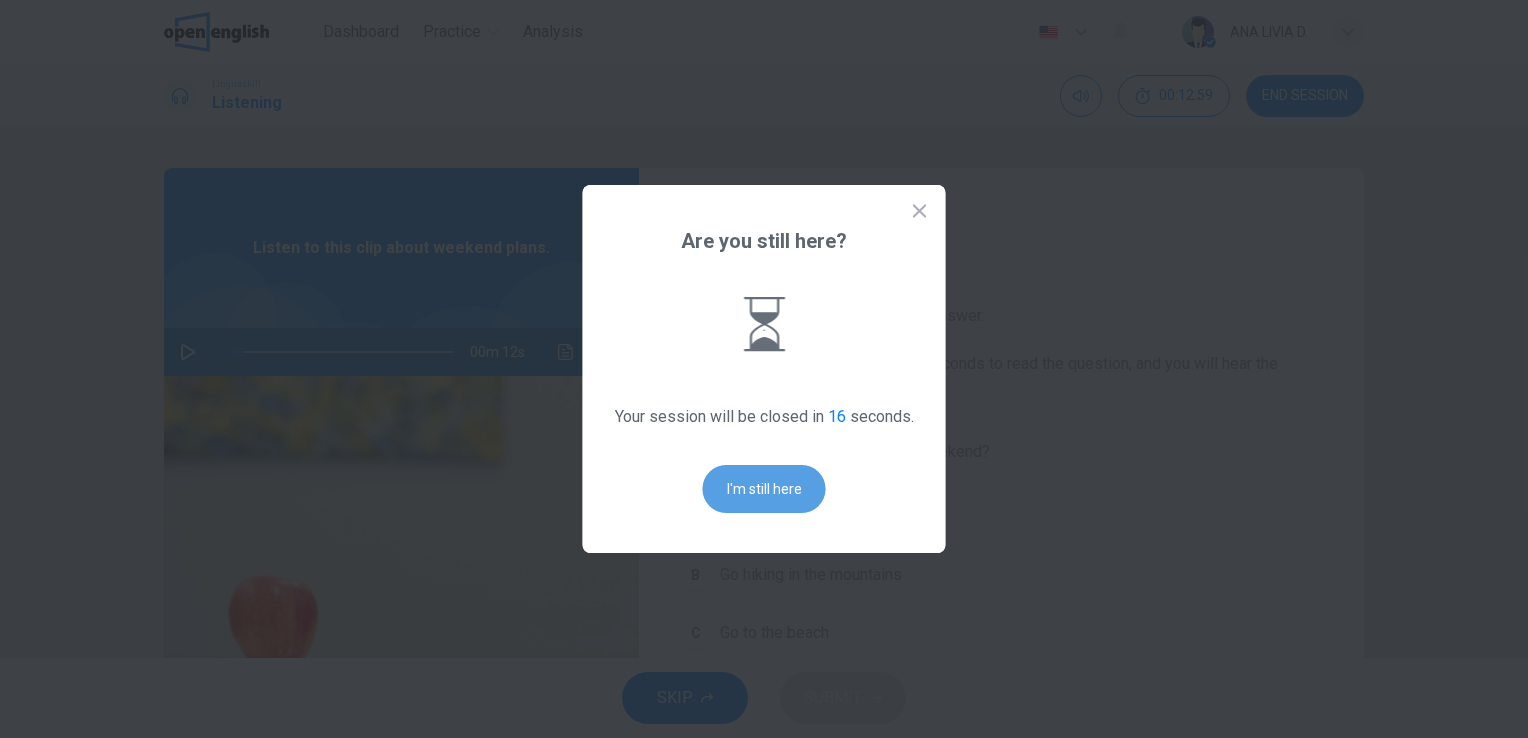 click on "I'm still here" at bounding box center [764, 489] 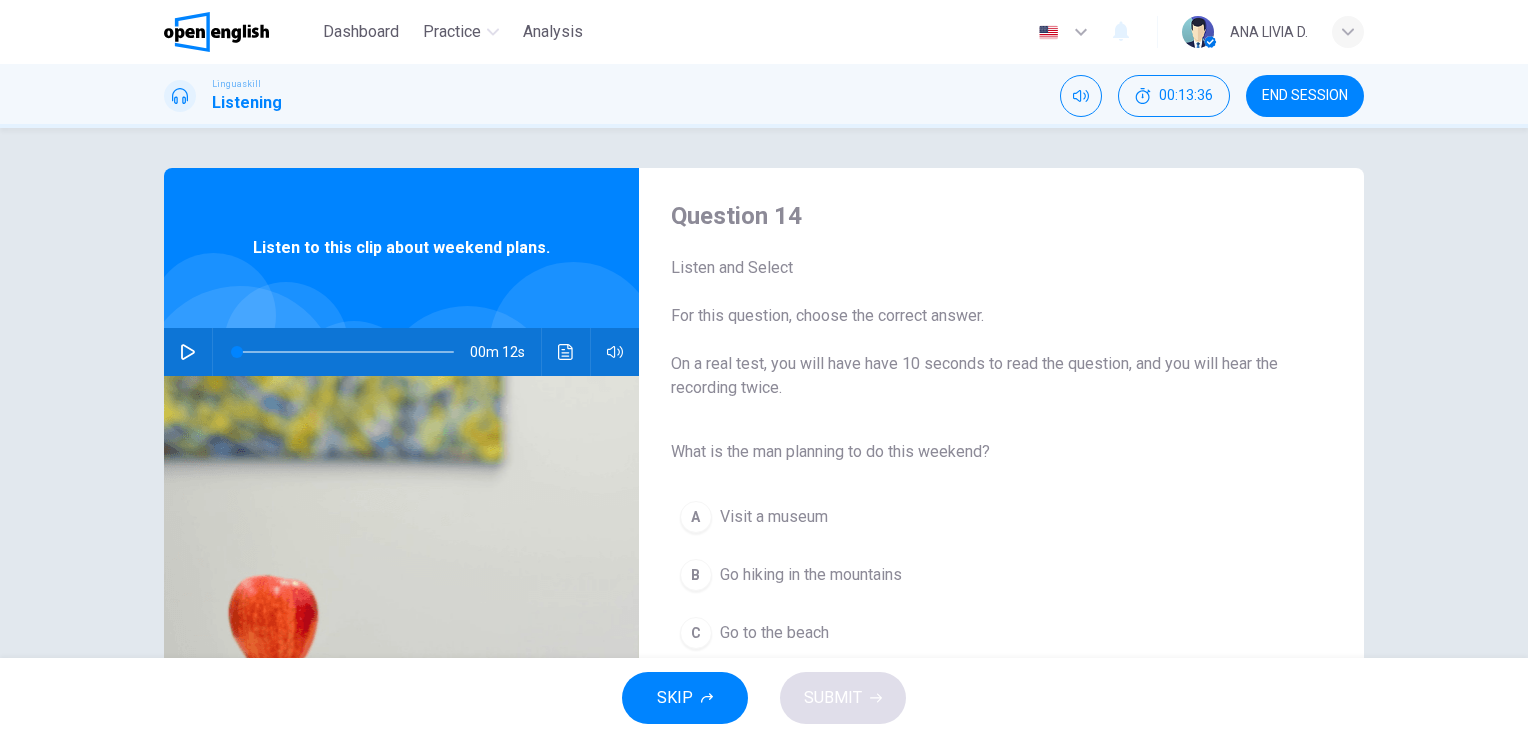 click 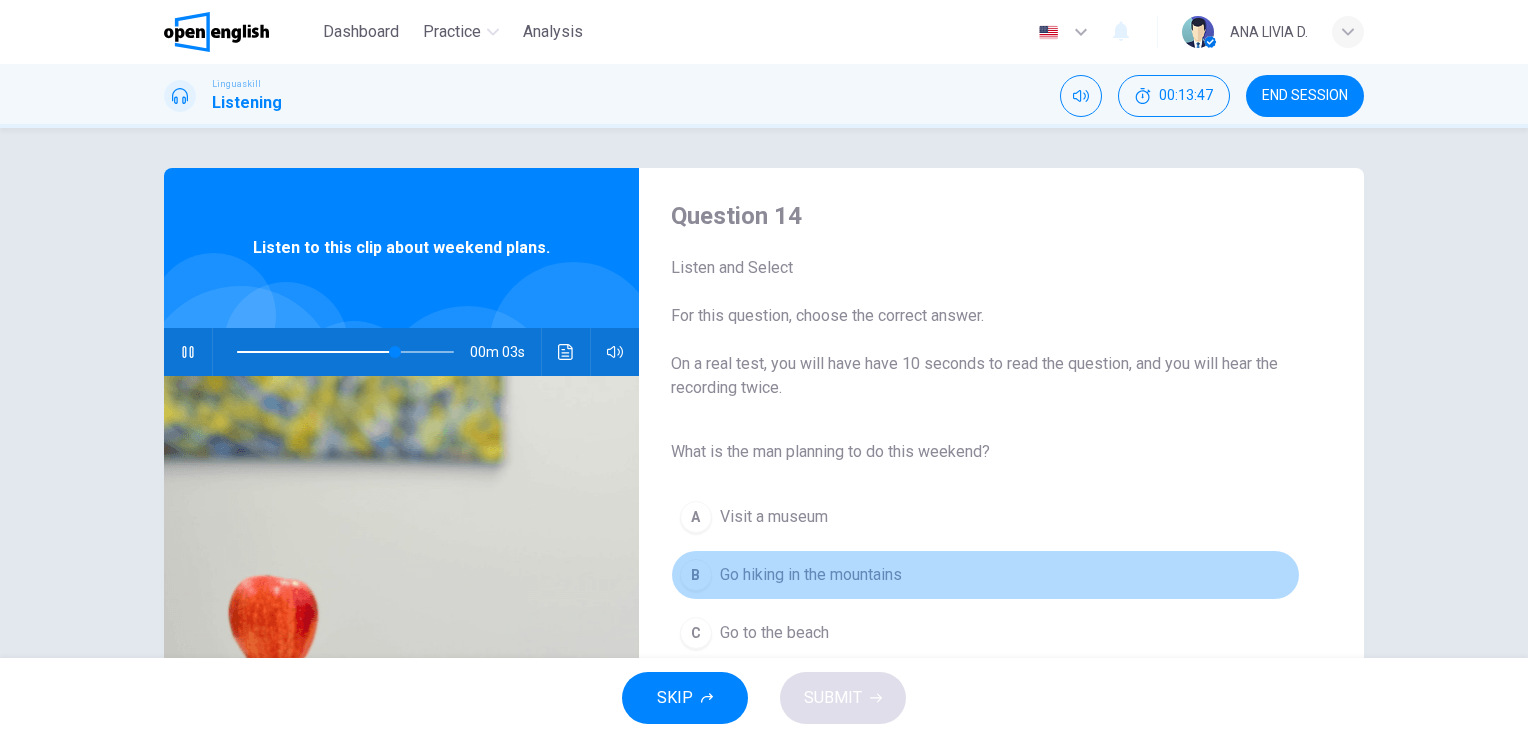 click on "Go hiking in the mountains" at bounding box center (811, 575) 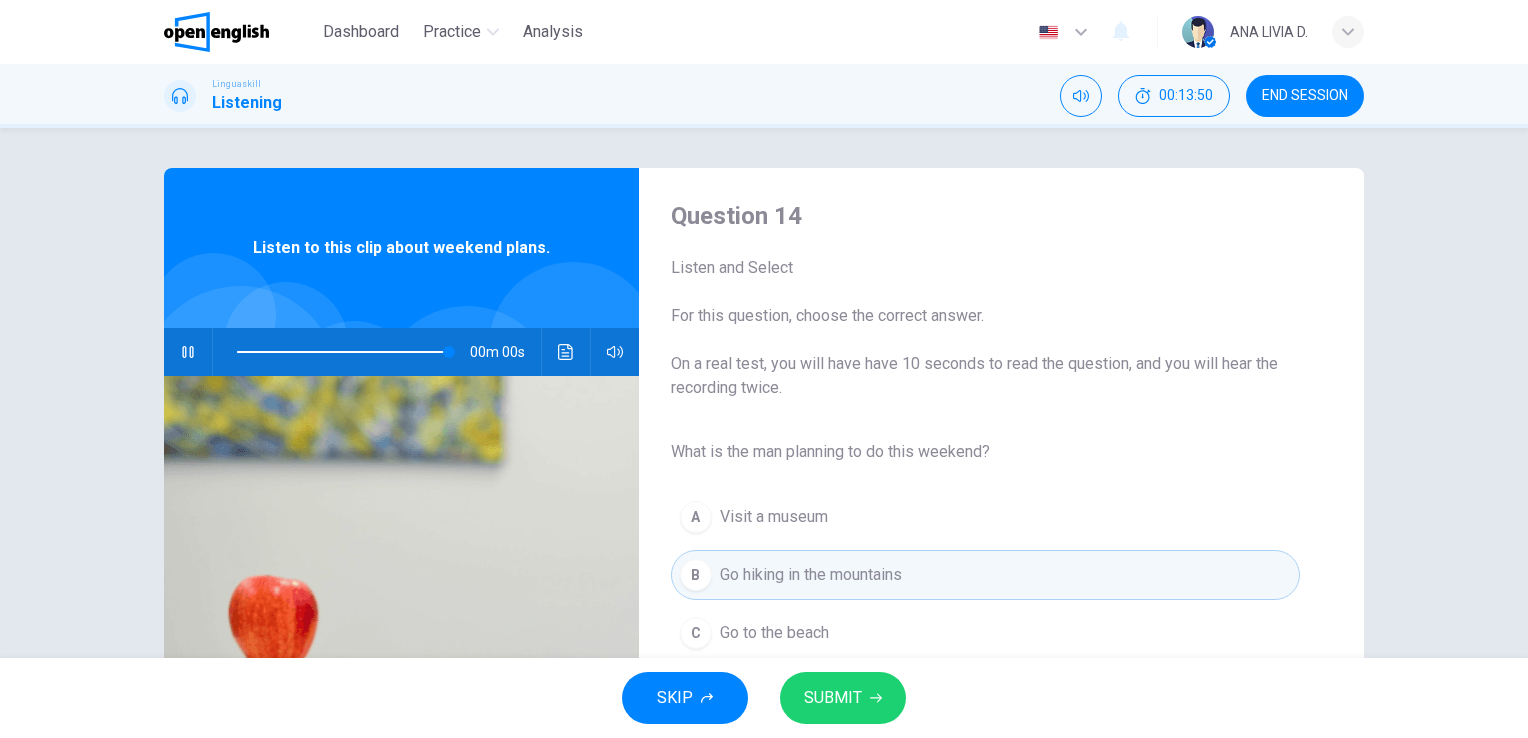 type on "*" 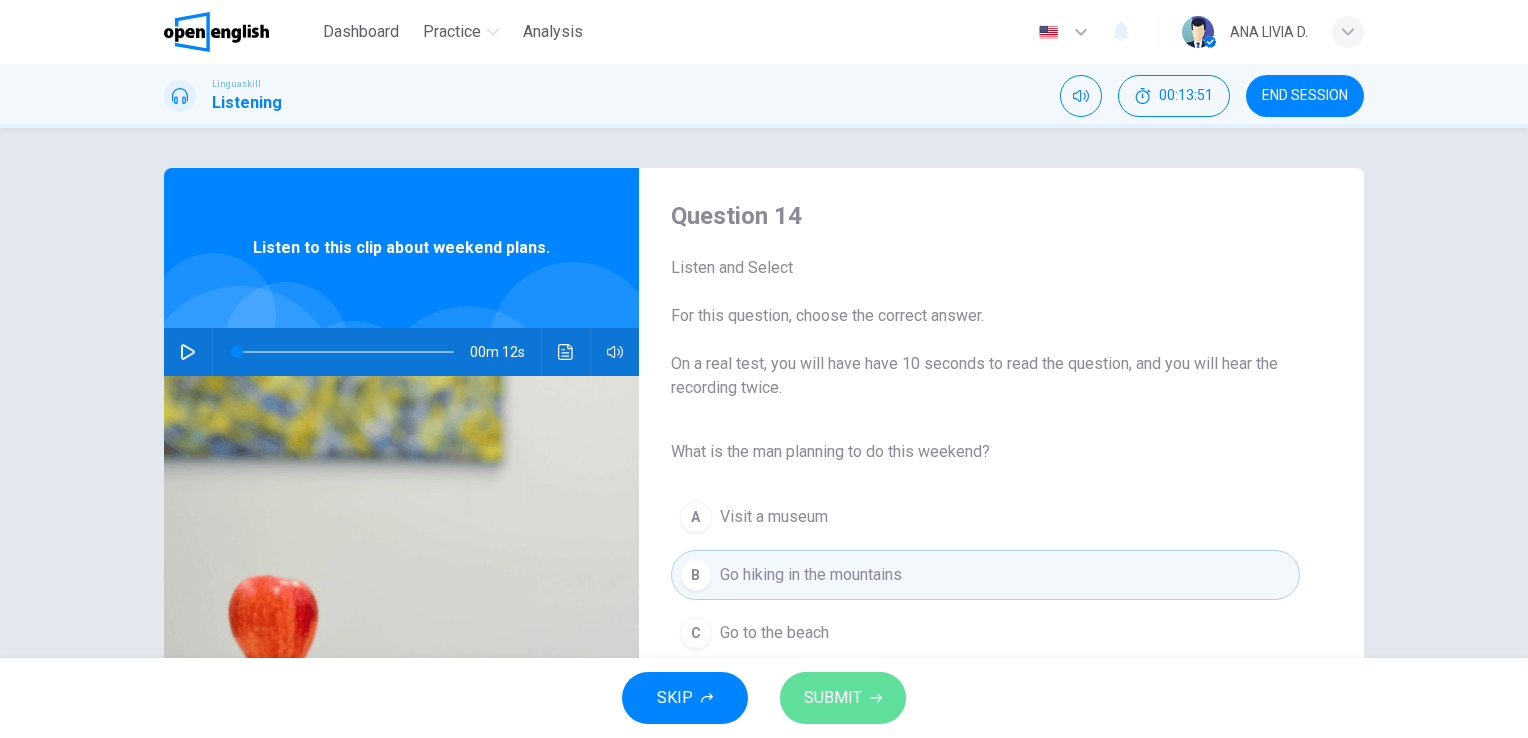 click on "SUBMIT" at bounding box center (843, 698) 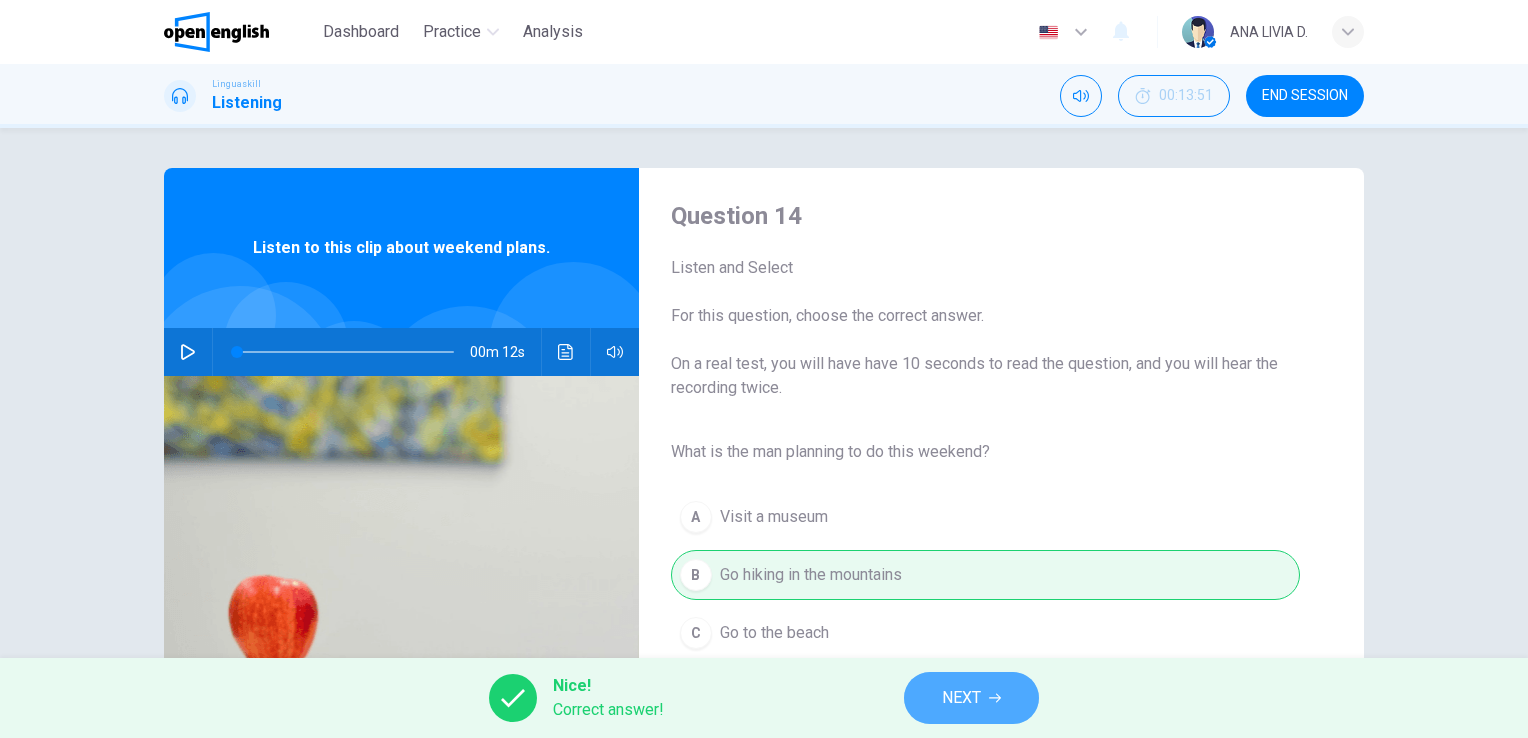 click on "NEXT" at bounding box center [961, 698] 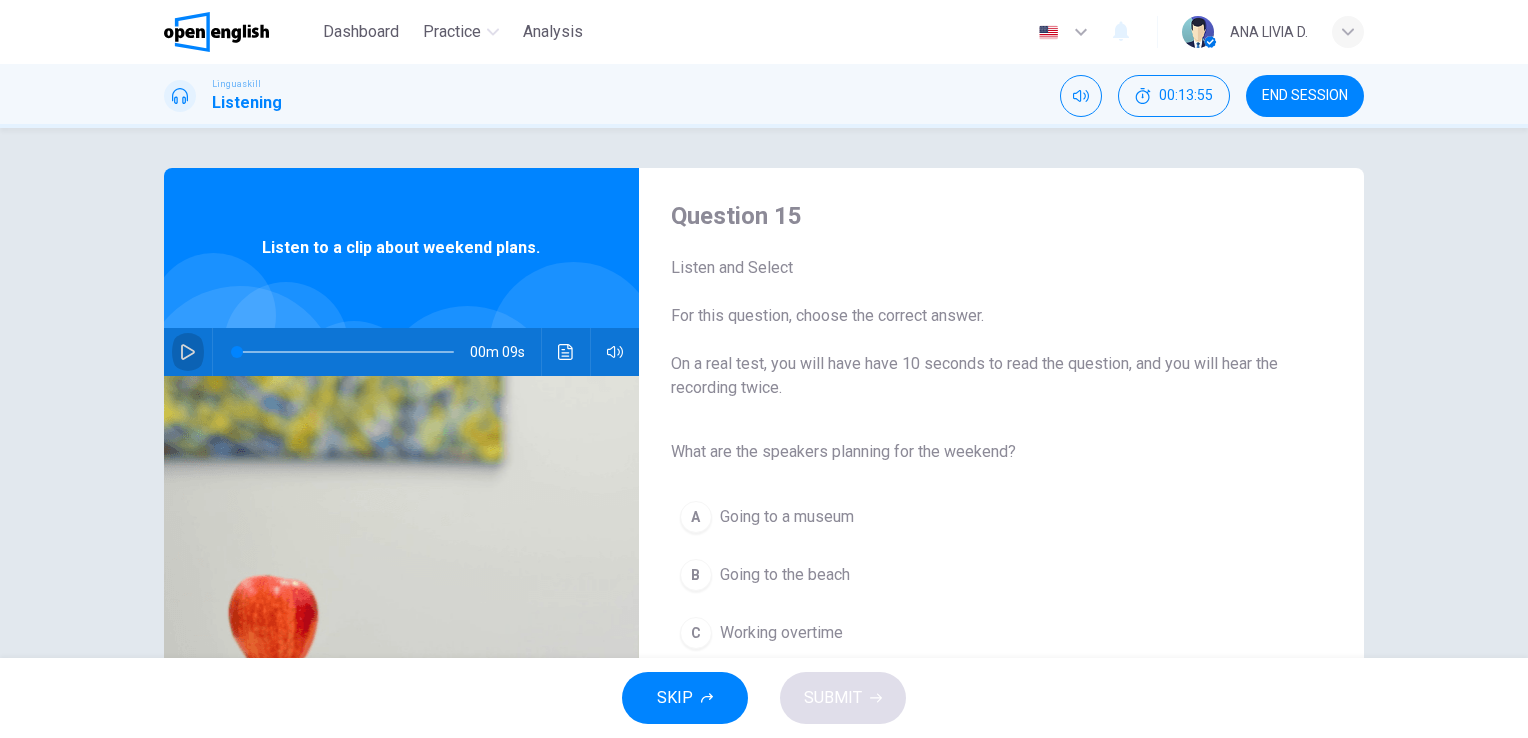 click at bounding box center [188, 352] 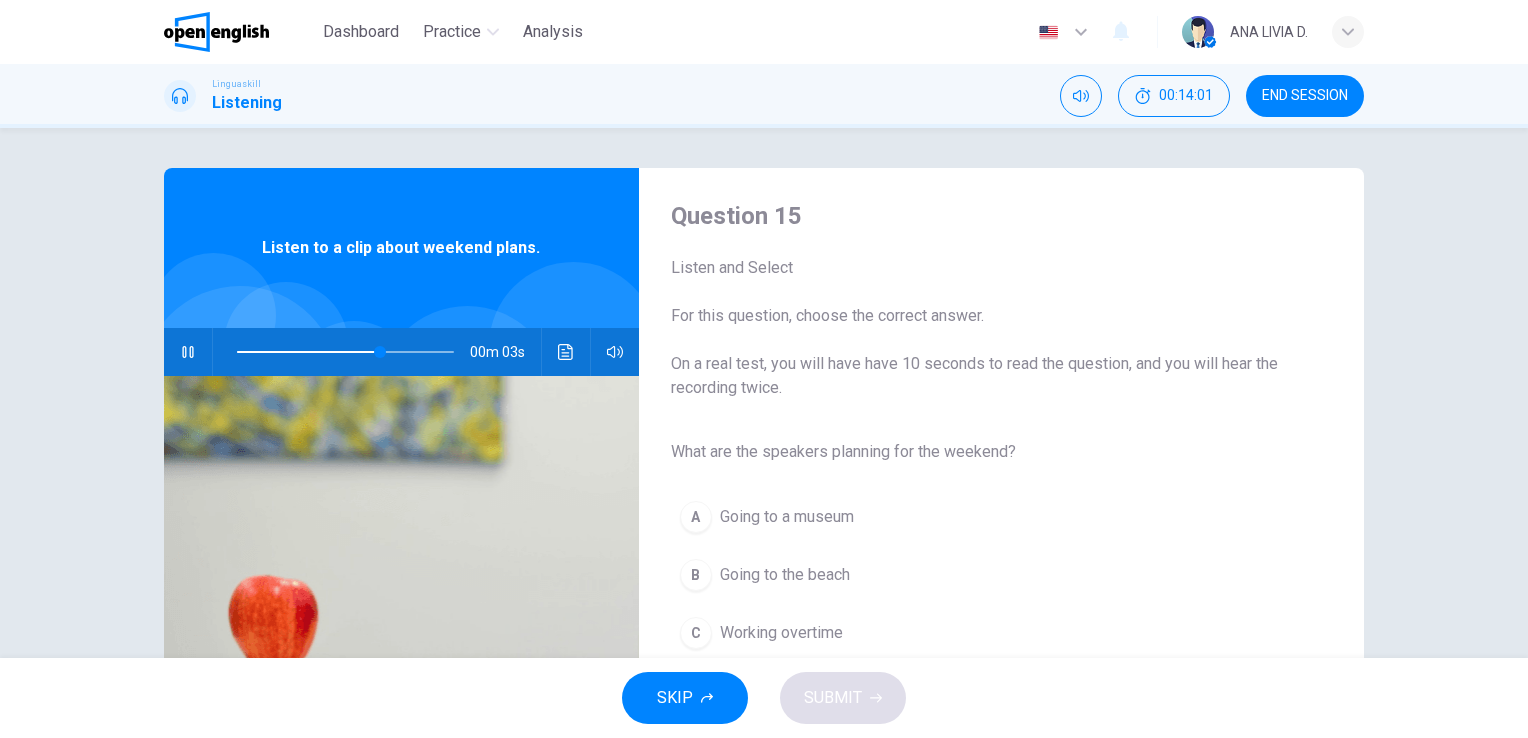 click on "B" at bounding box center [696, 575] 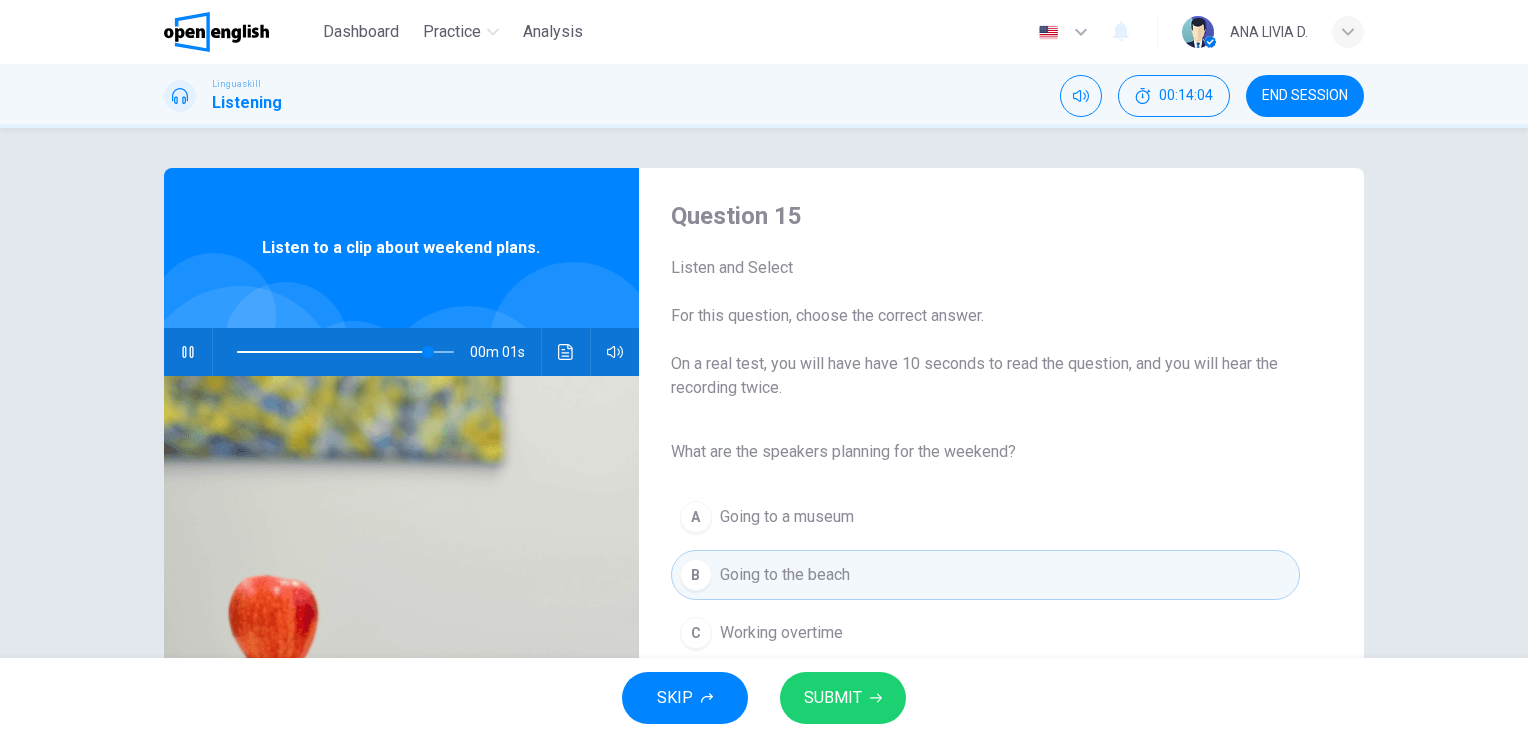 type on "*" 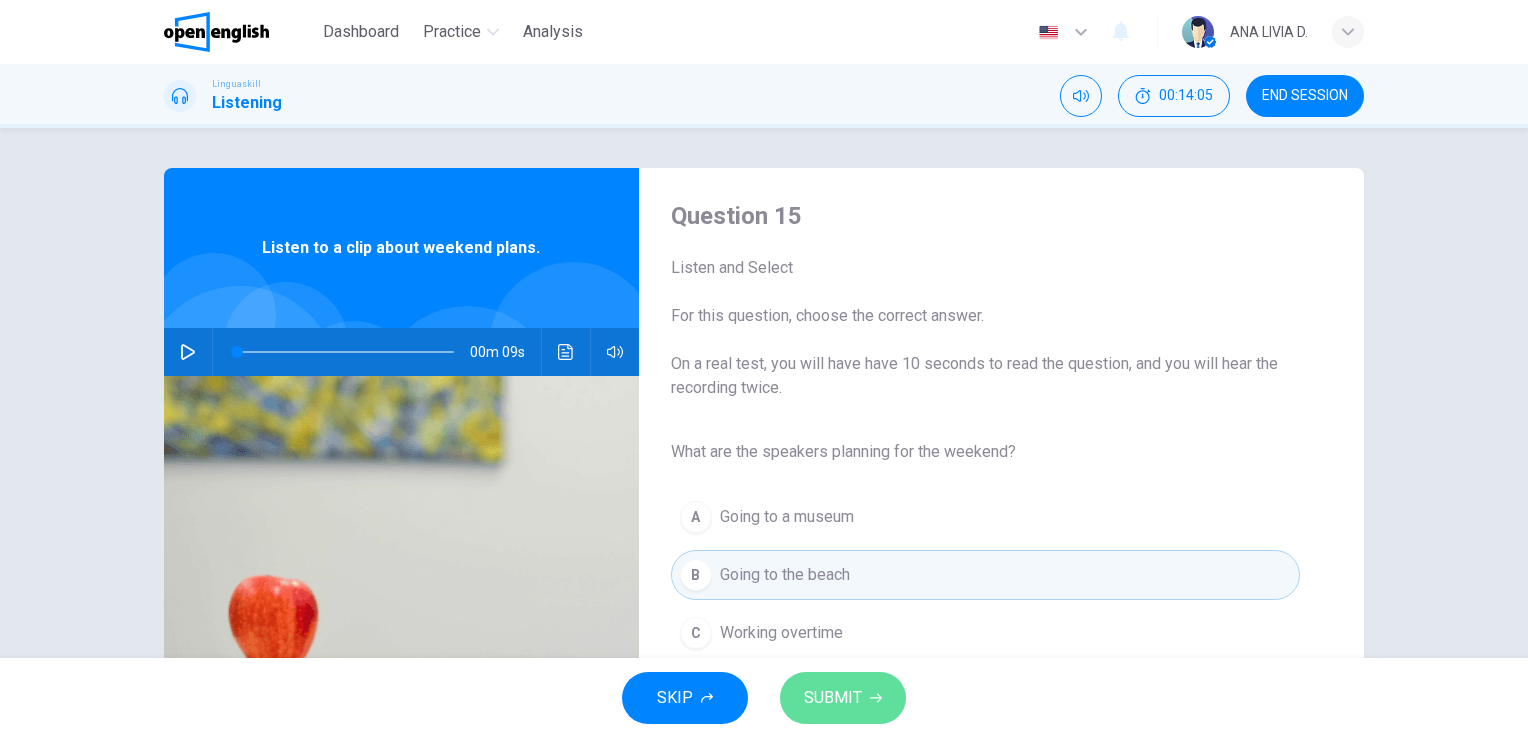 click on "SUBMIT" at bounding box center (843, 698) 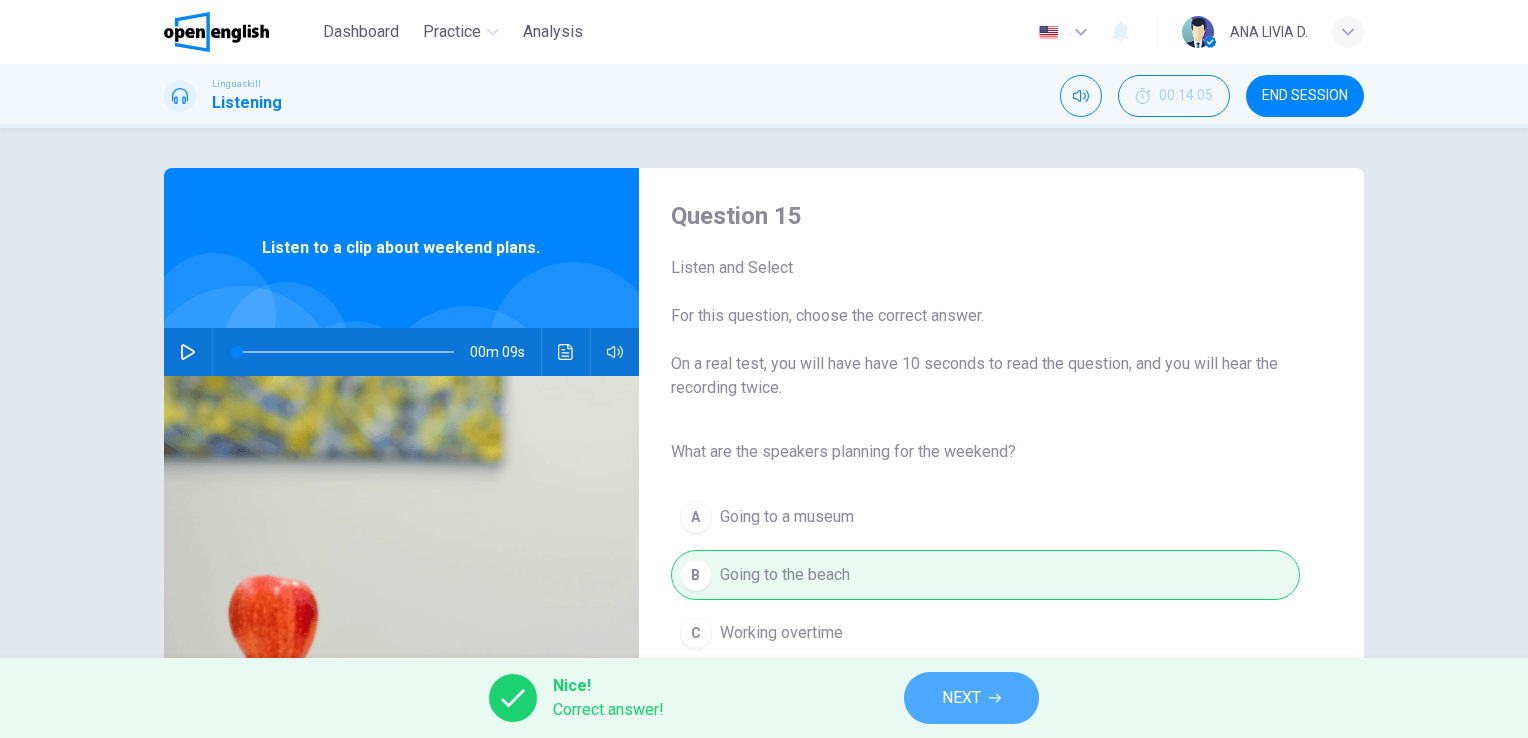 click on "NEXT" at bounding box center (961, 698) 